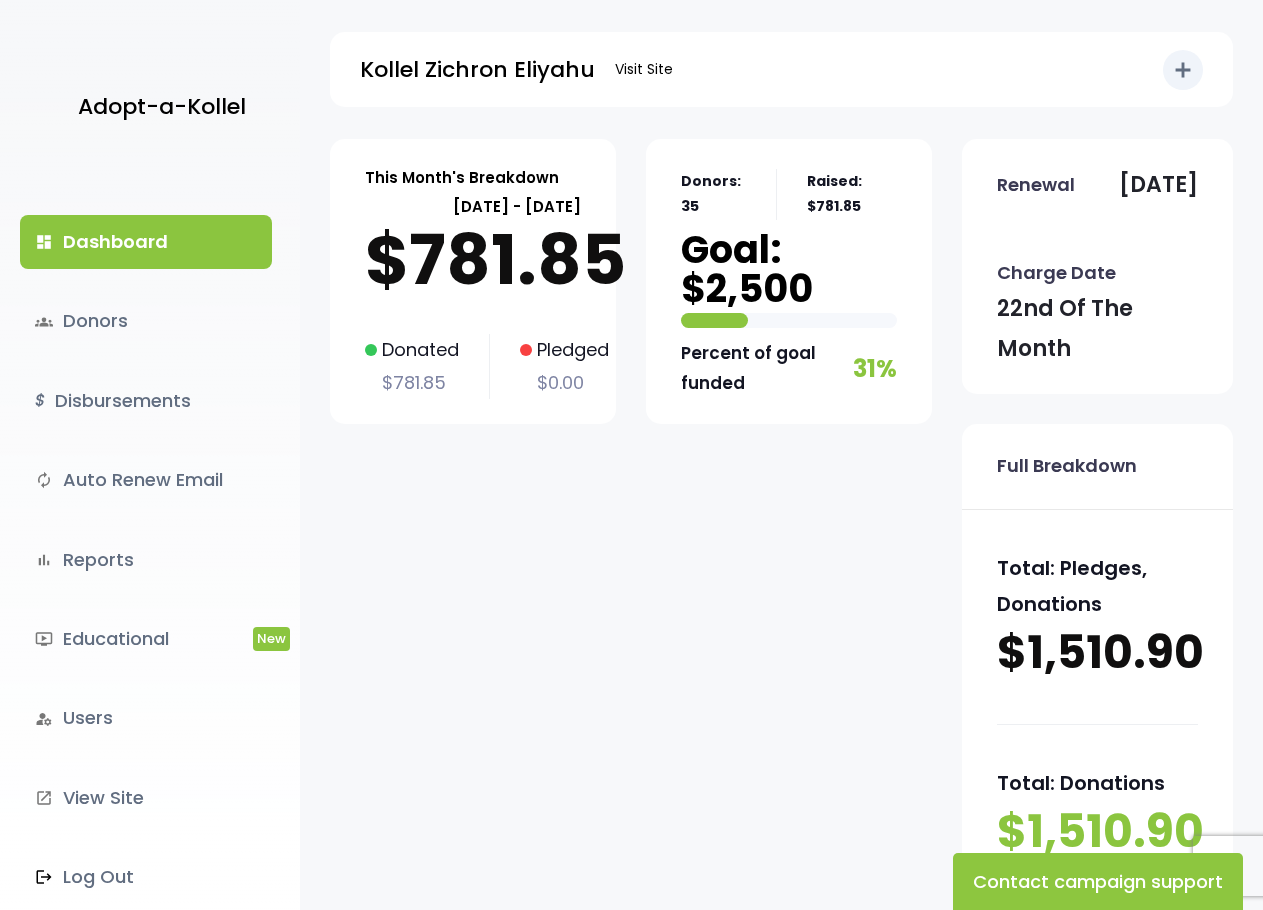 scroll, scrollTop: 0, scrollLeft: 0, axis: both 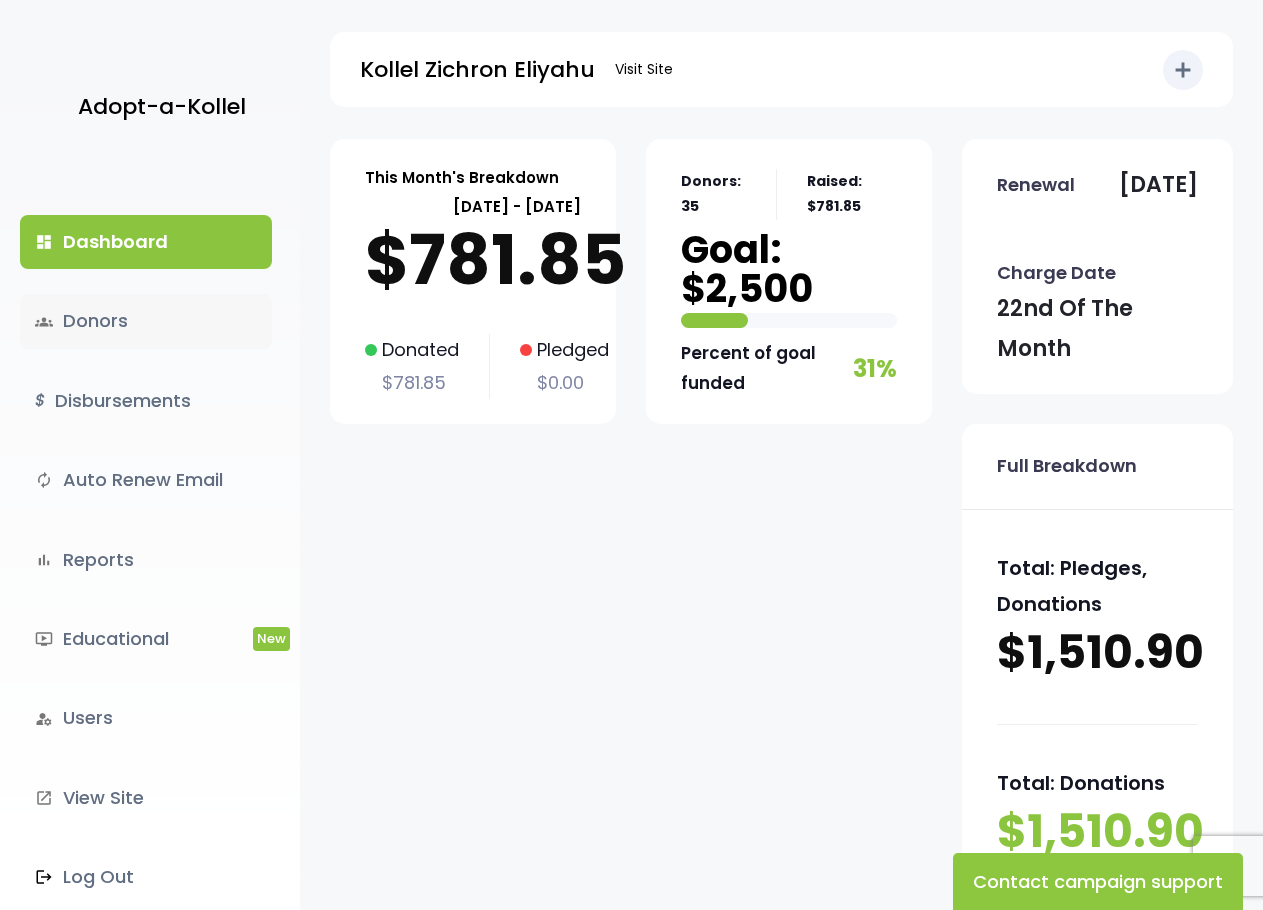 click on "groups Donors" at bounding box center [146, 321] 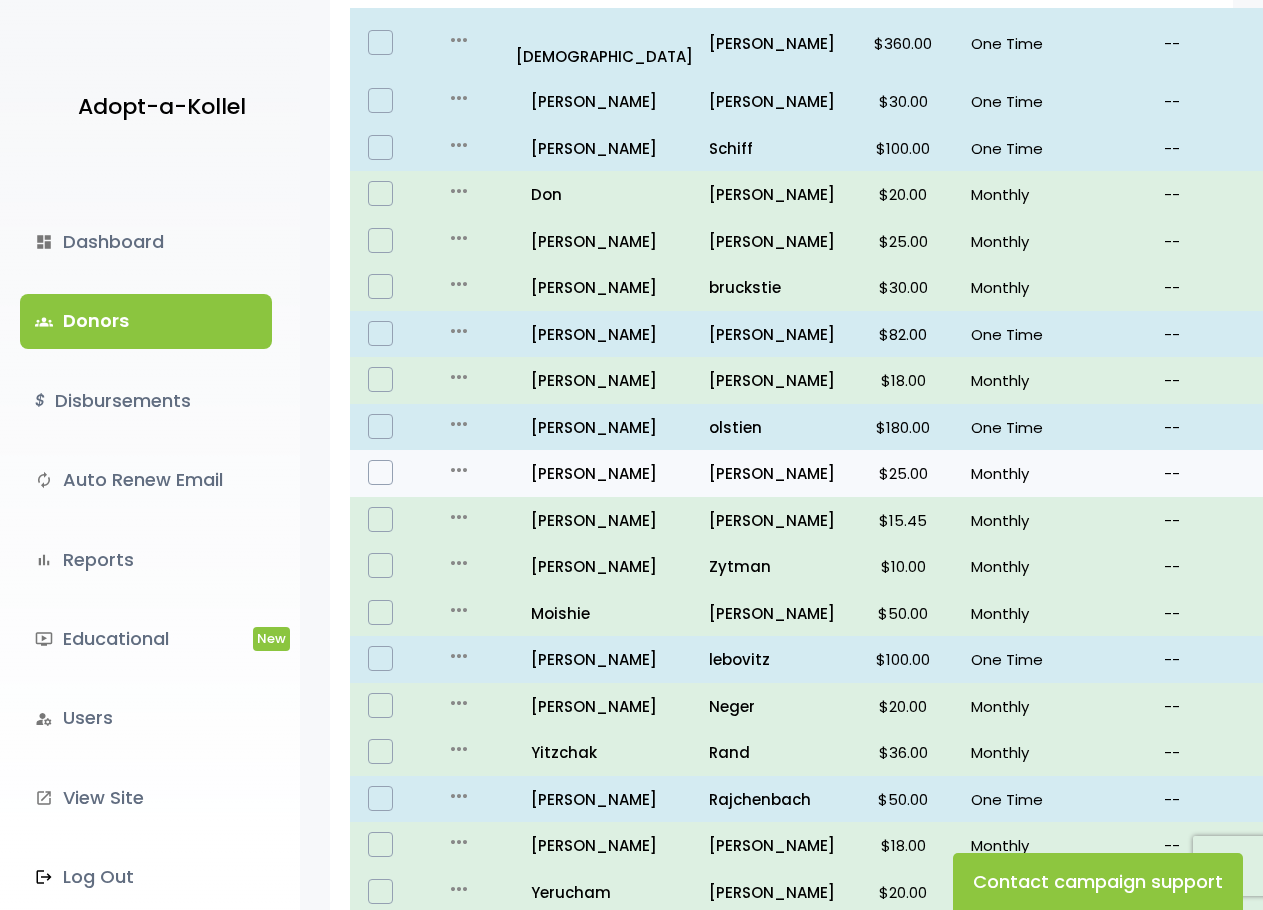 scroll, scrollTop: 200, scrollLeft: 0, axis: vertical 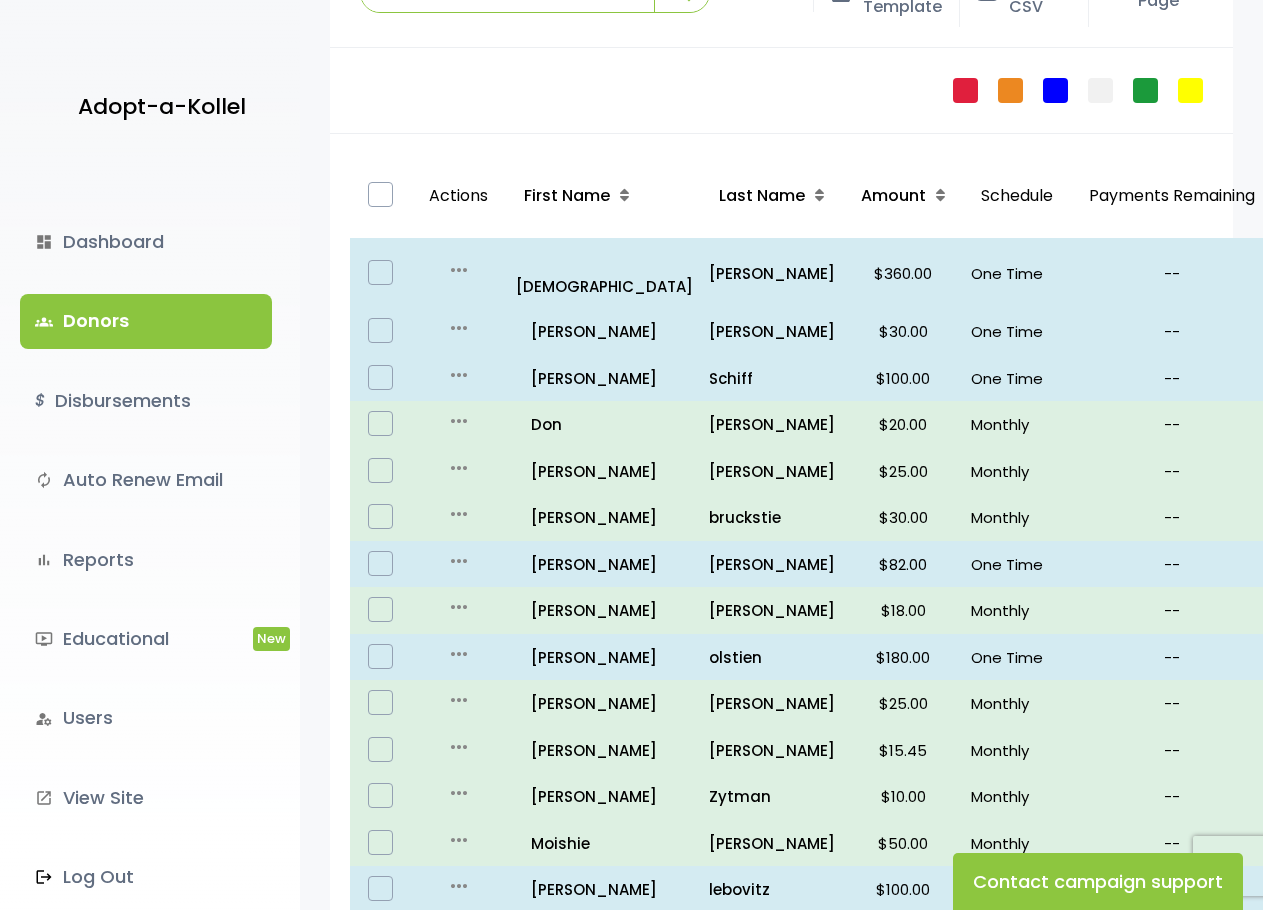 click at bounding box center (380, 194) 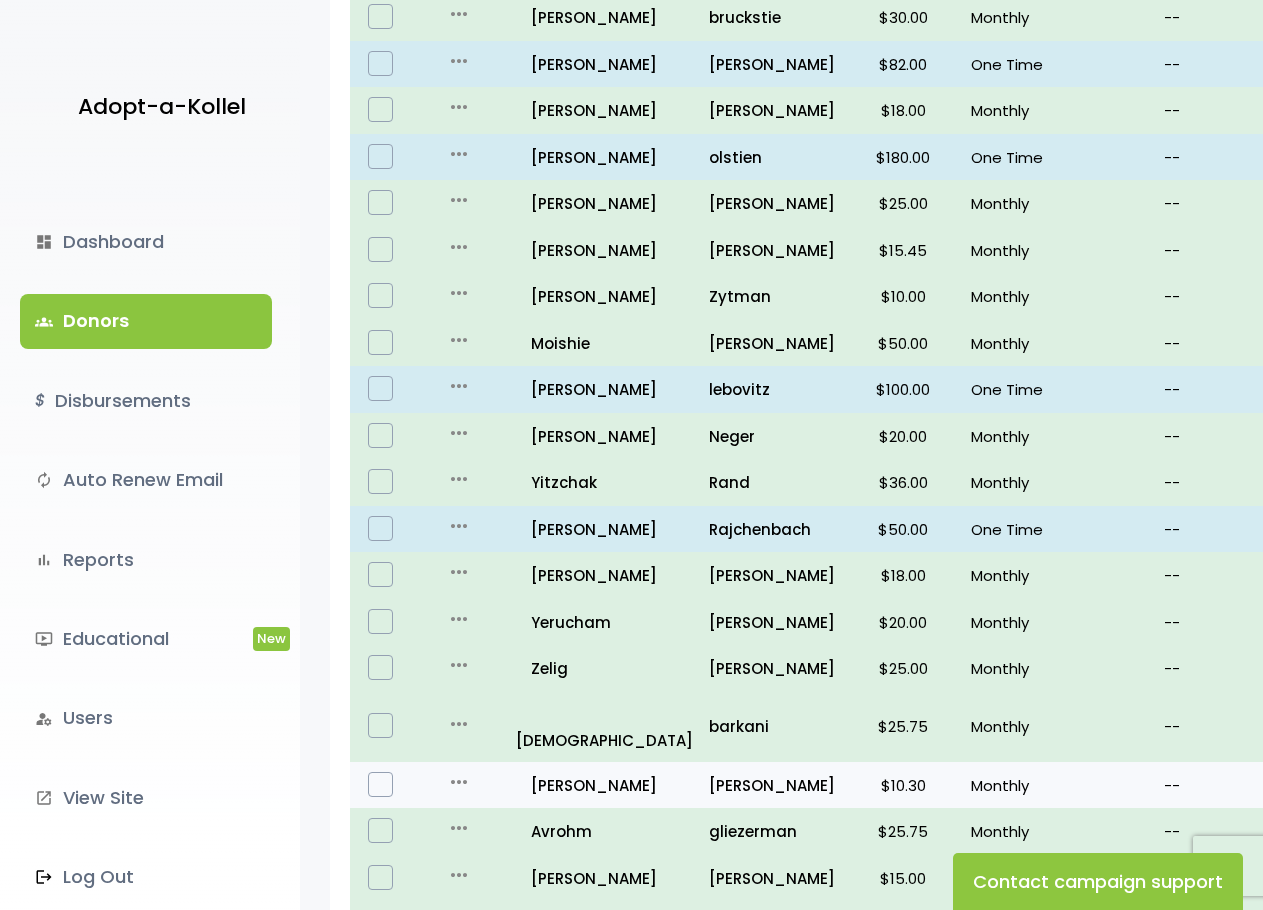 scroll, scrollTop: 1167, scrollLeft: 0, axis: vertical 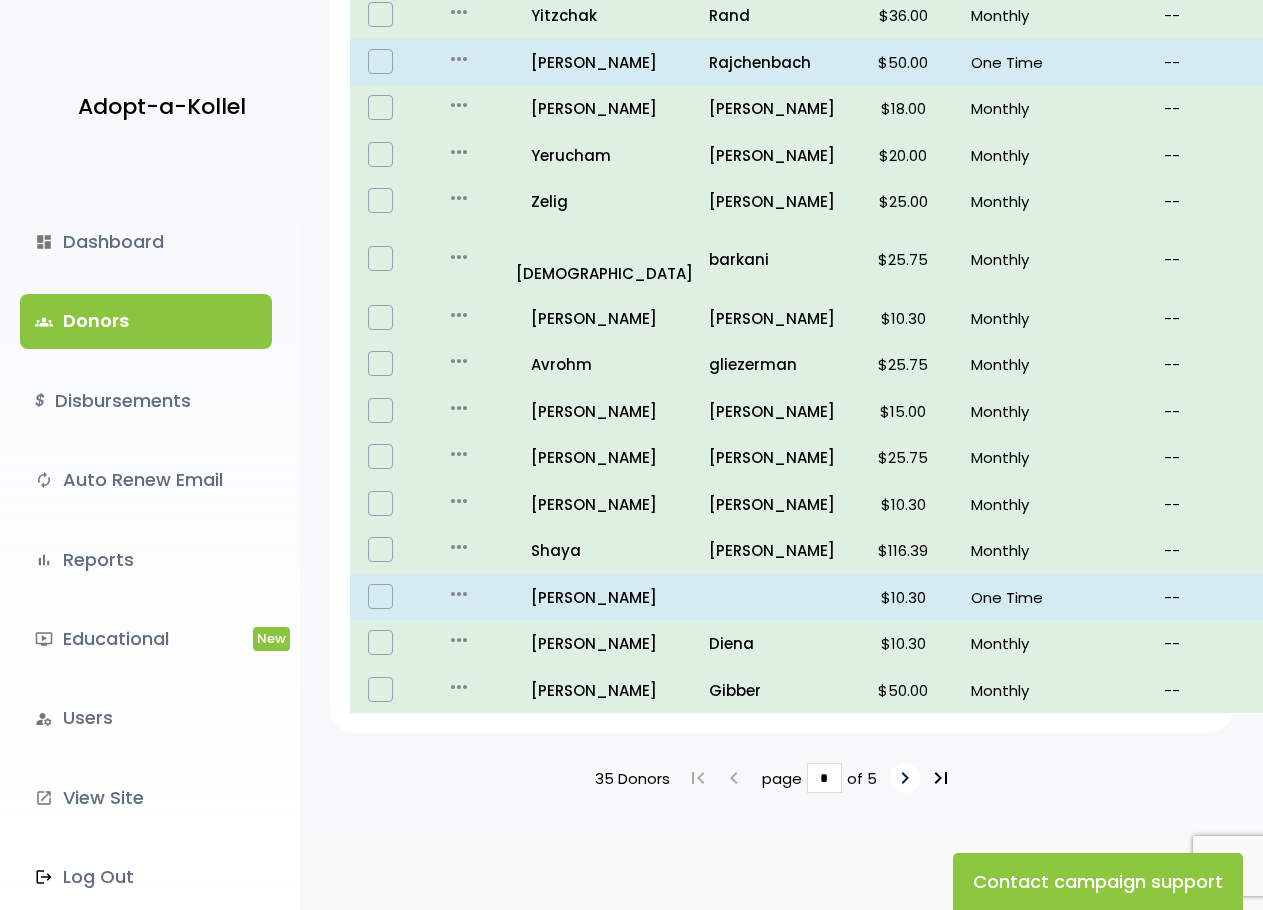 click on "keyboard_arrow_right" at bounding box center [905, 778] 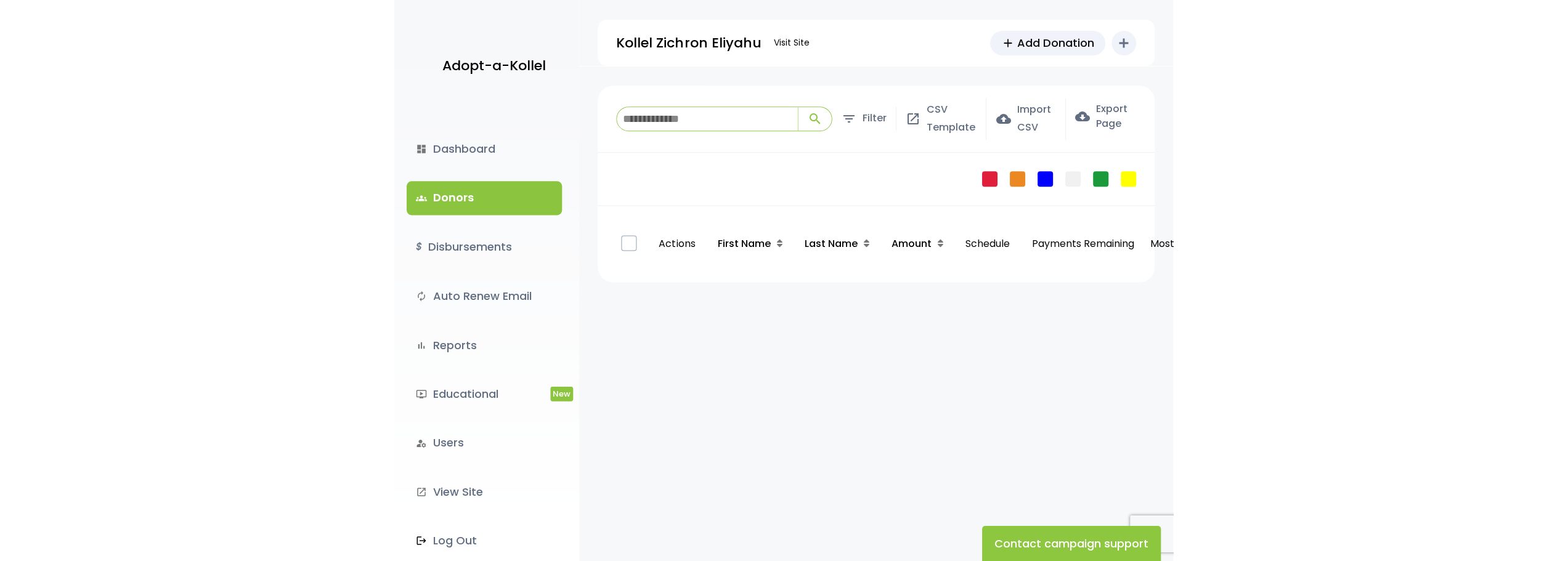 scroll, scrollTop: 0, scrollLeft: 0, axis: both 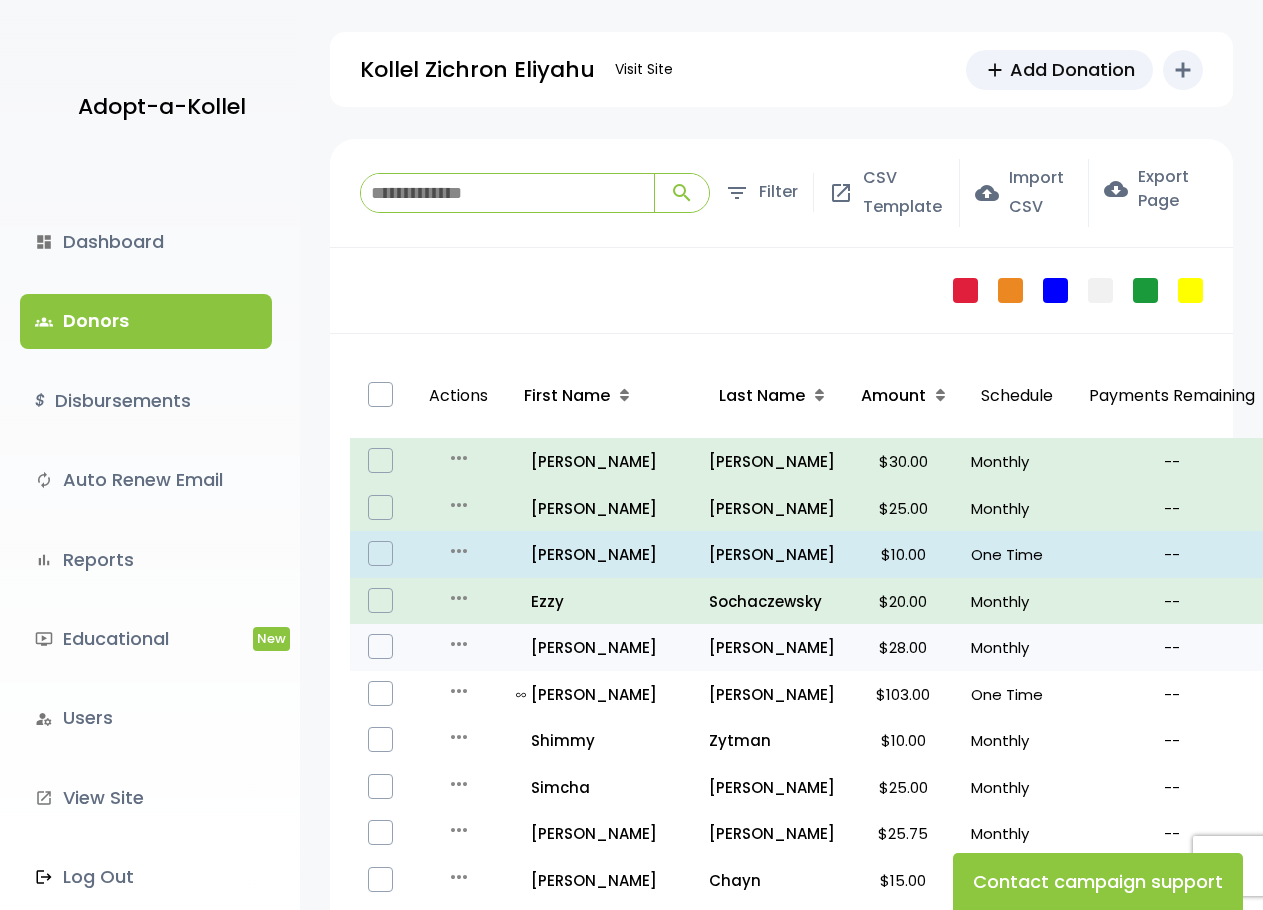 click at bounding box center (380, 646) 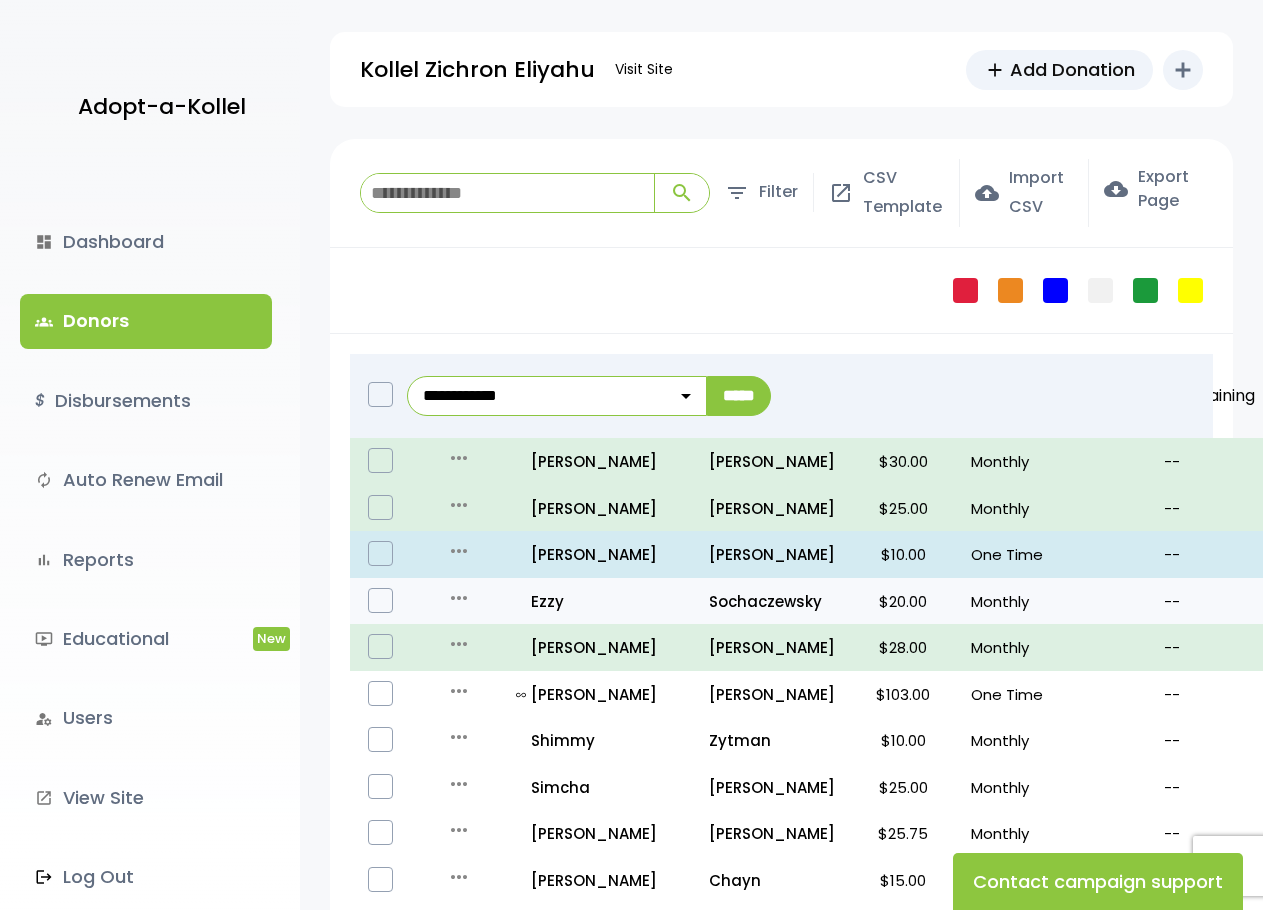 click at bounding box center (380, 600) 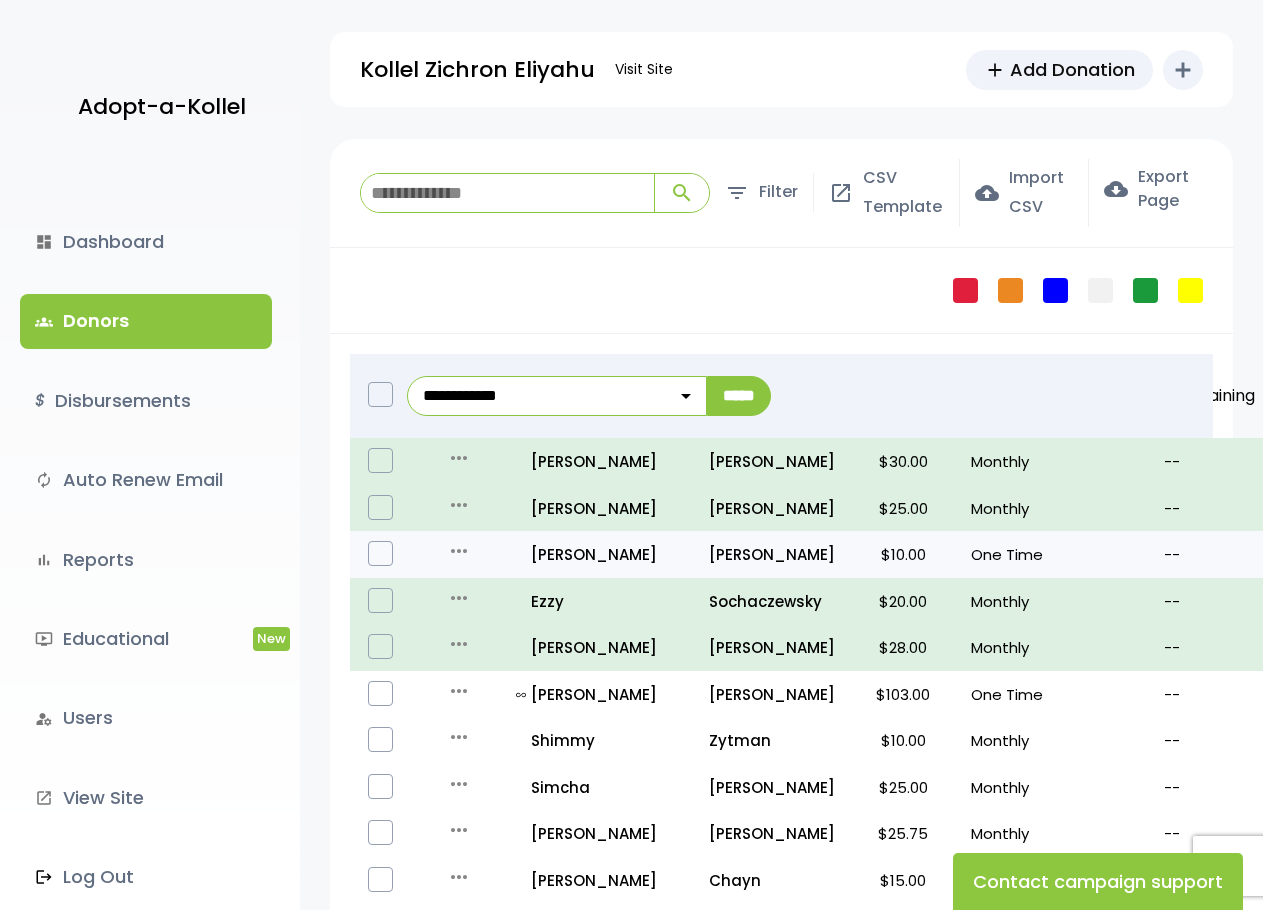 click at bounding box center [380, 553] 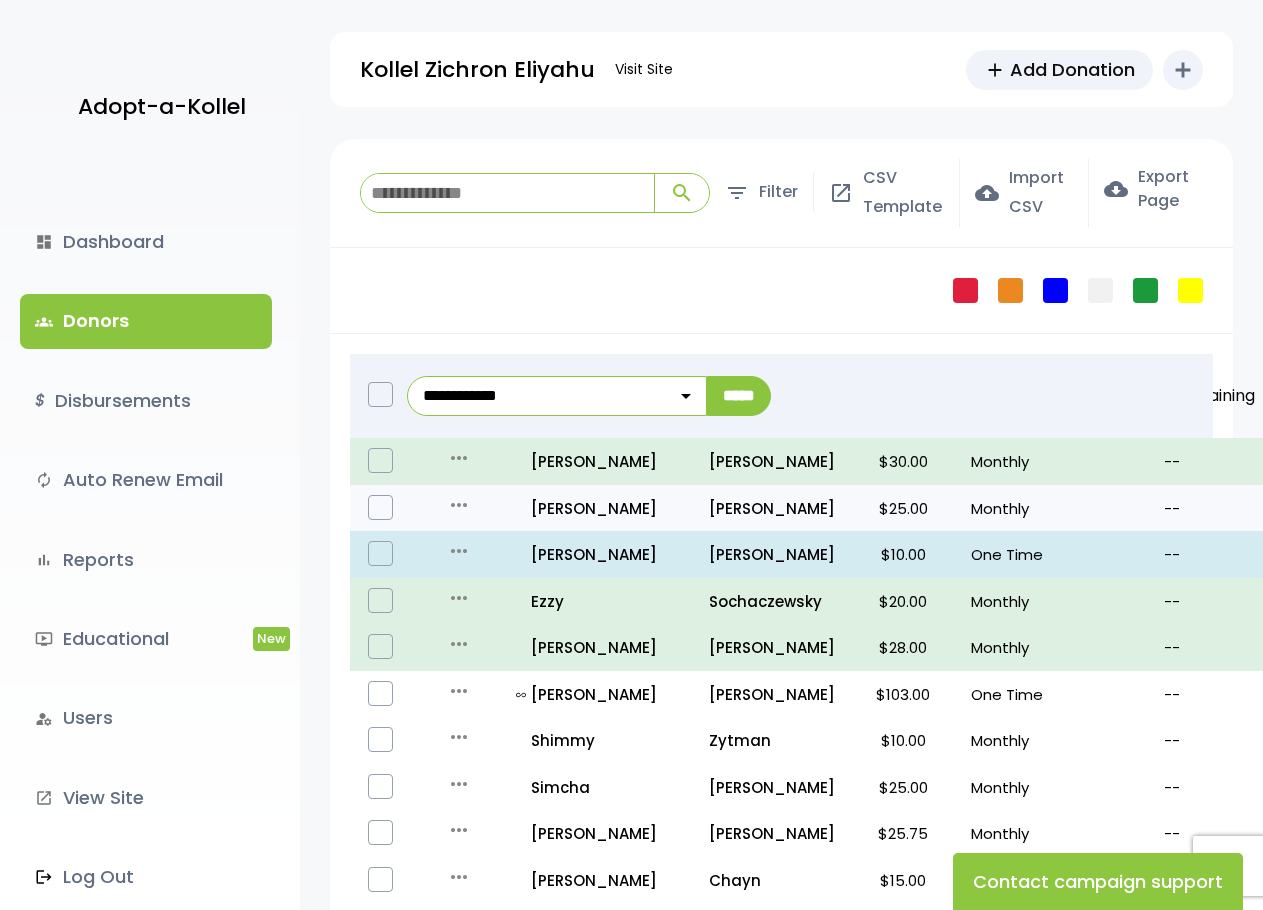 click at bounding box center [380, 507] 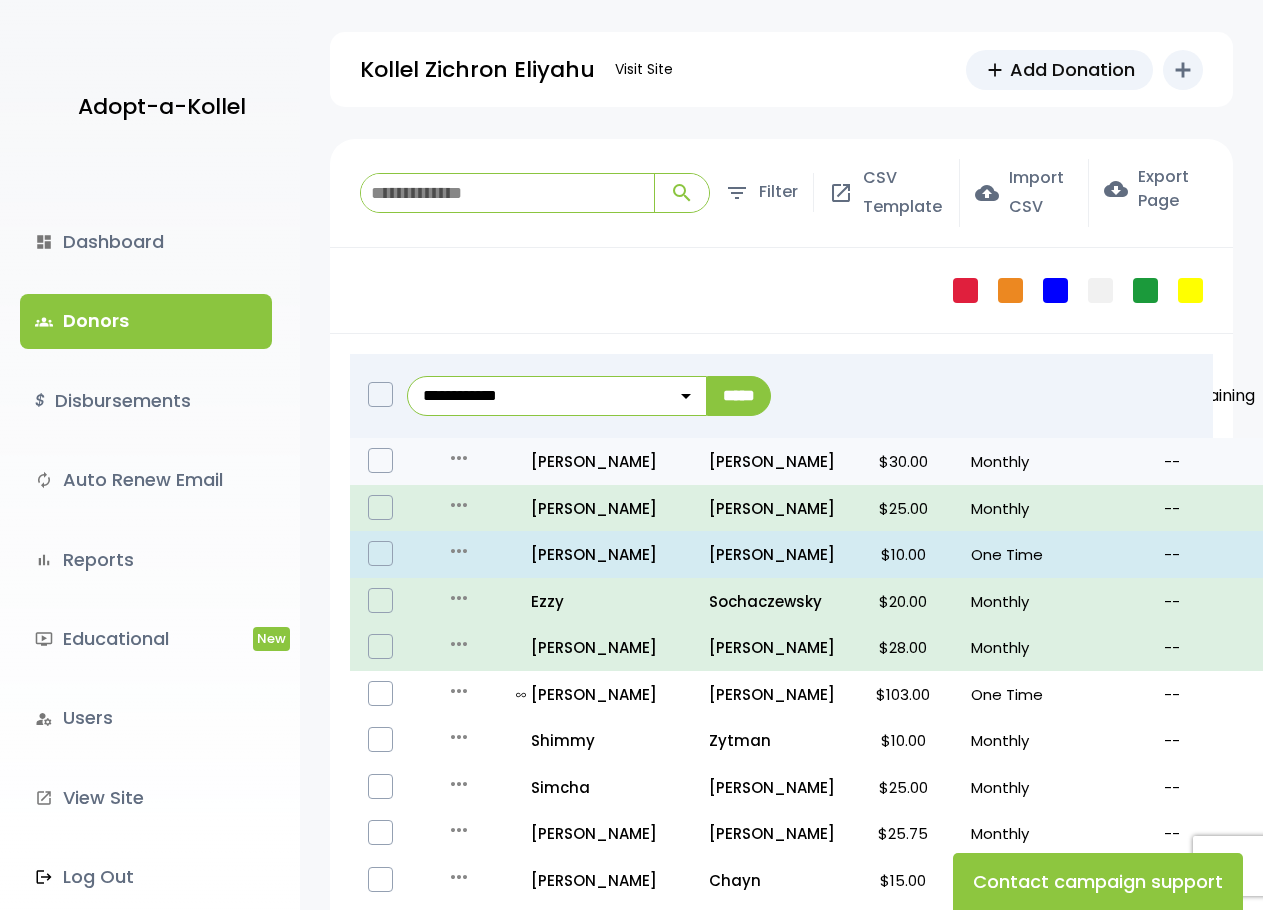 click at bounding box center (380, 460) 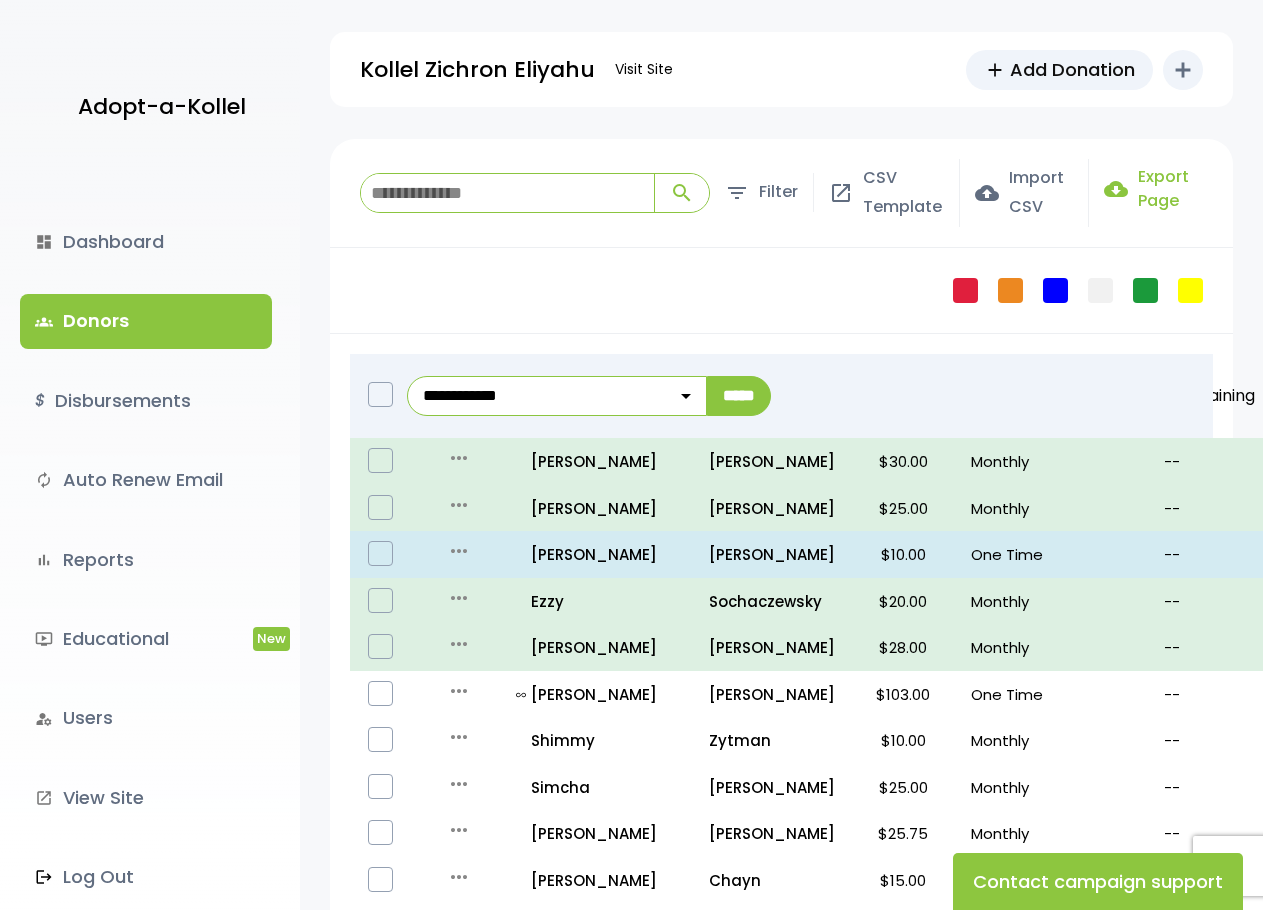 click on "cloud_download Export Page" at bounding box center [1153, 189] 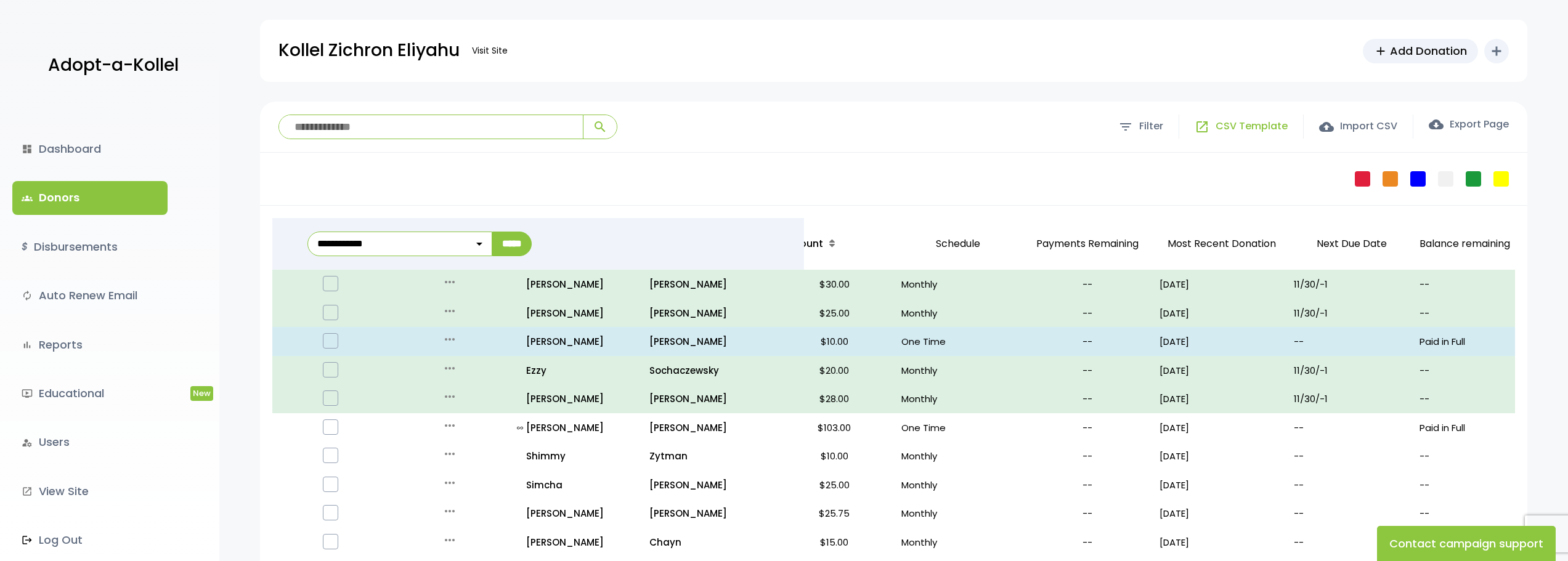 click on "CSV Template" at bounding box center (1251, 126) 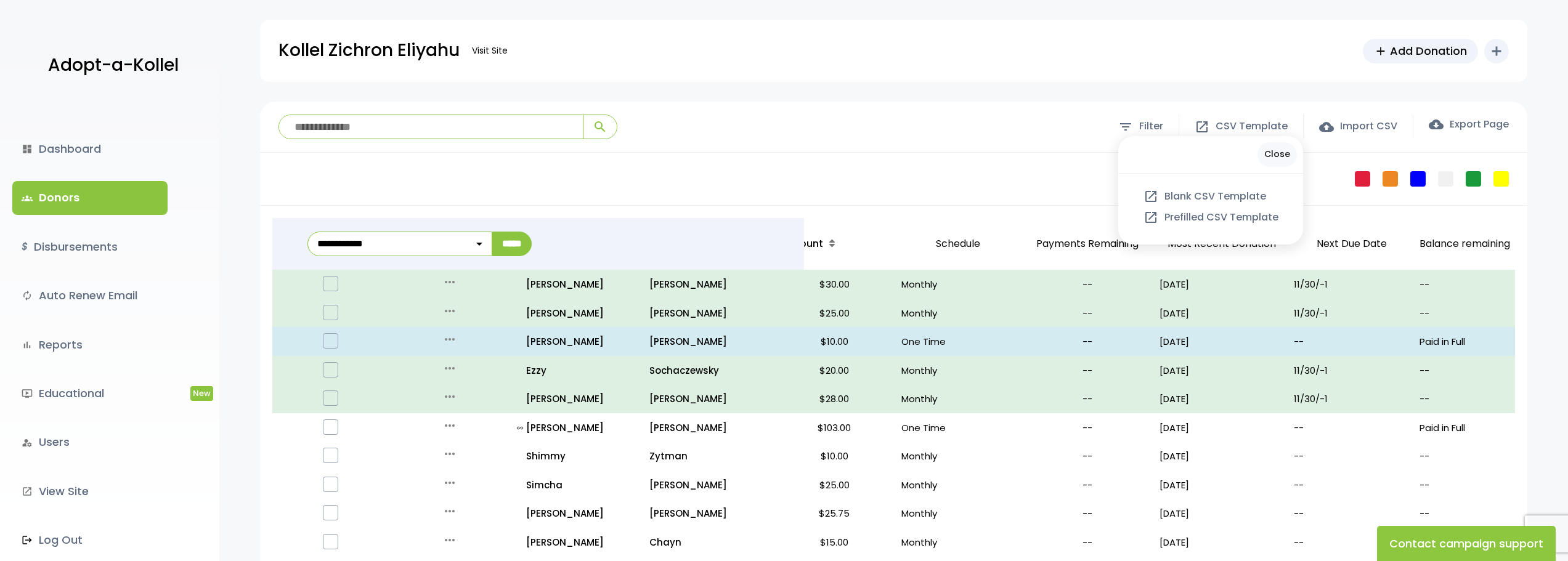click on "**********" at bounding box center [893, 127] 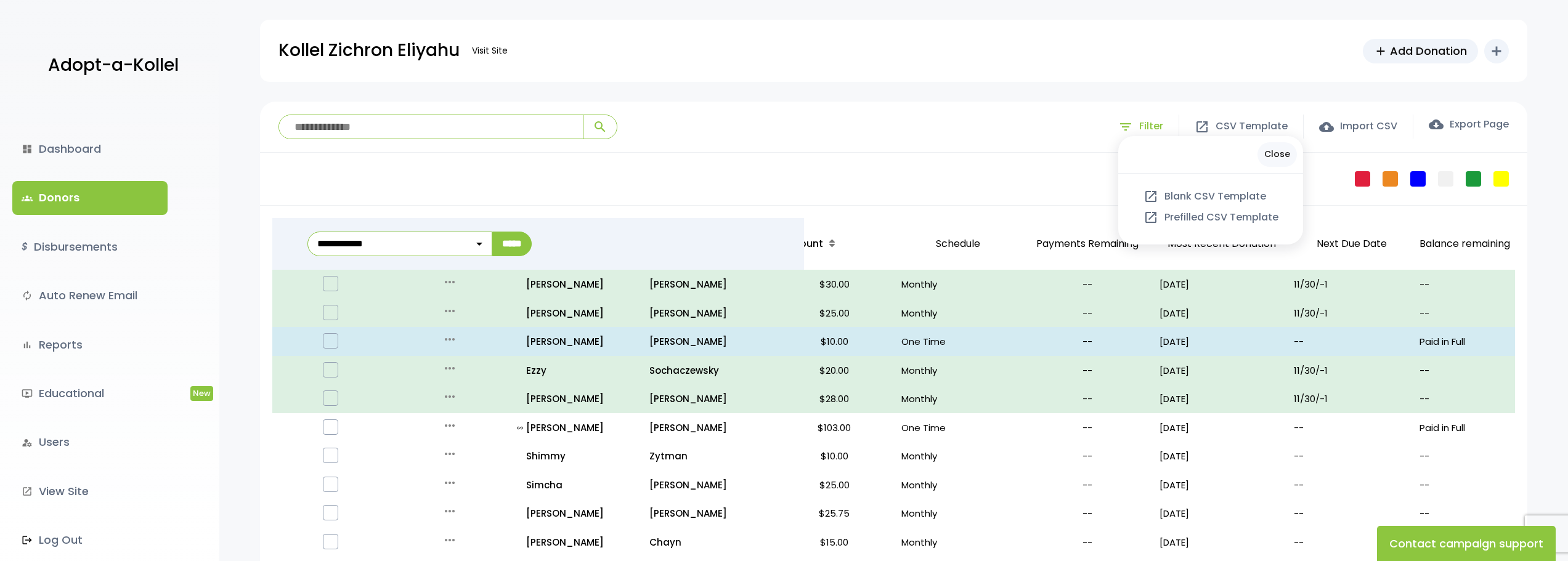 click on "Filter" at bounding box center [1151, 126] 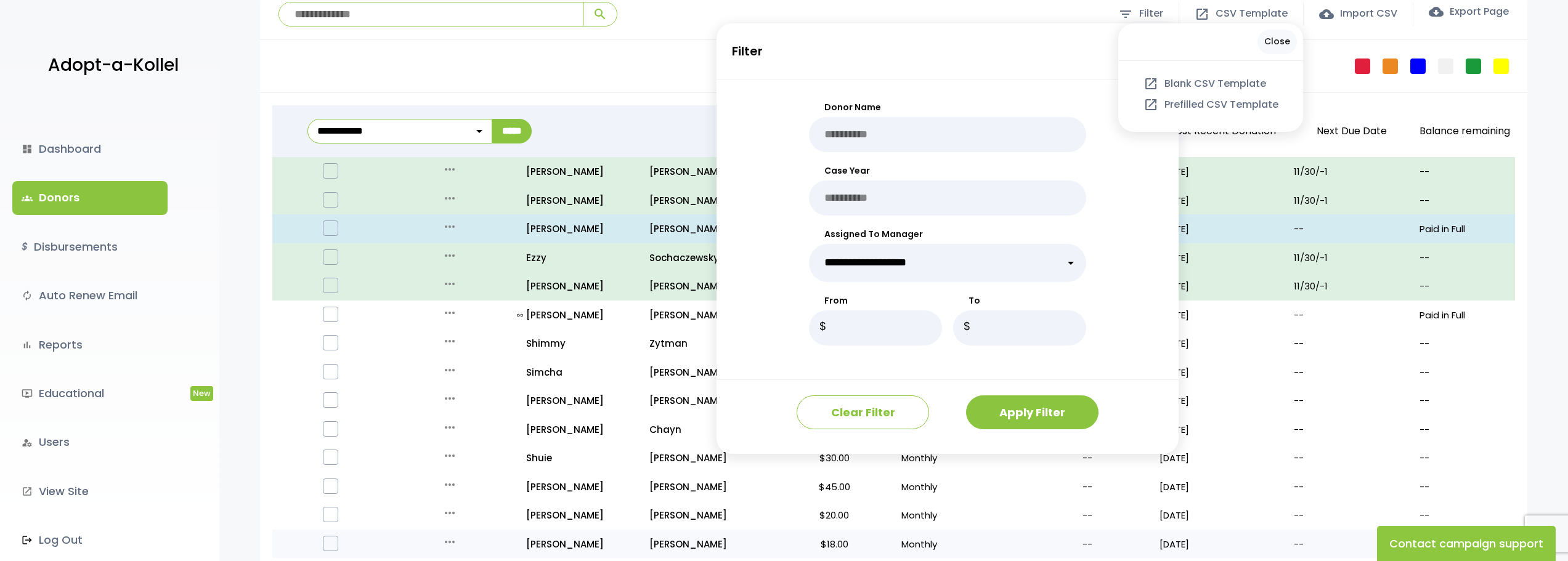 scroll, scrollTop: 246, scrollLeft: 0, axis: vertical 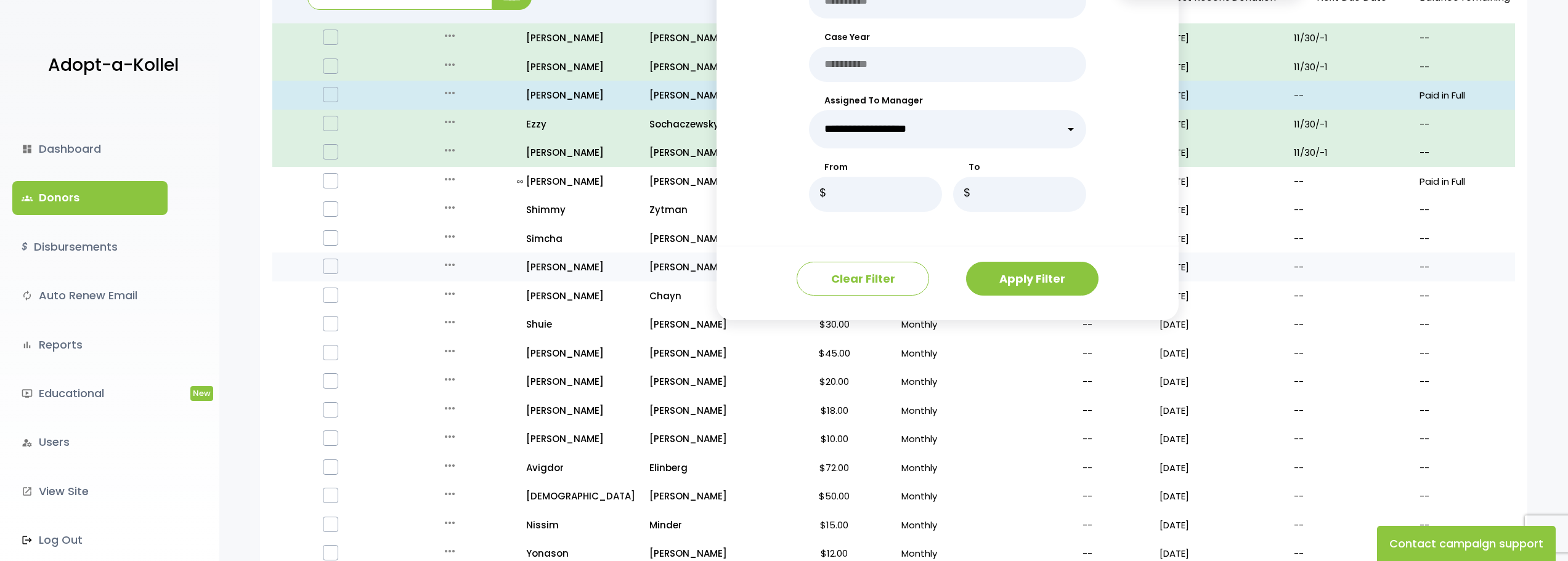 click at bounding box center [331, 267] 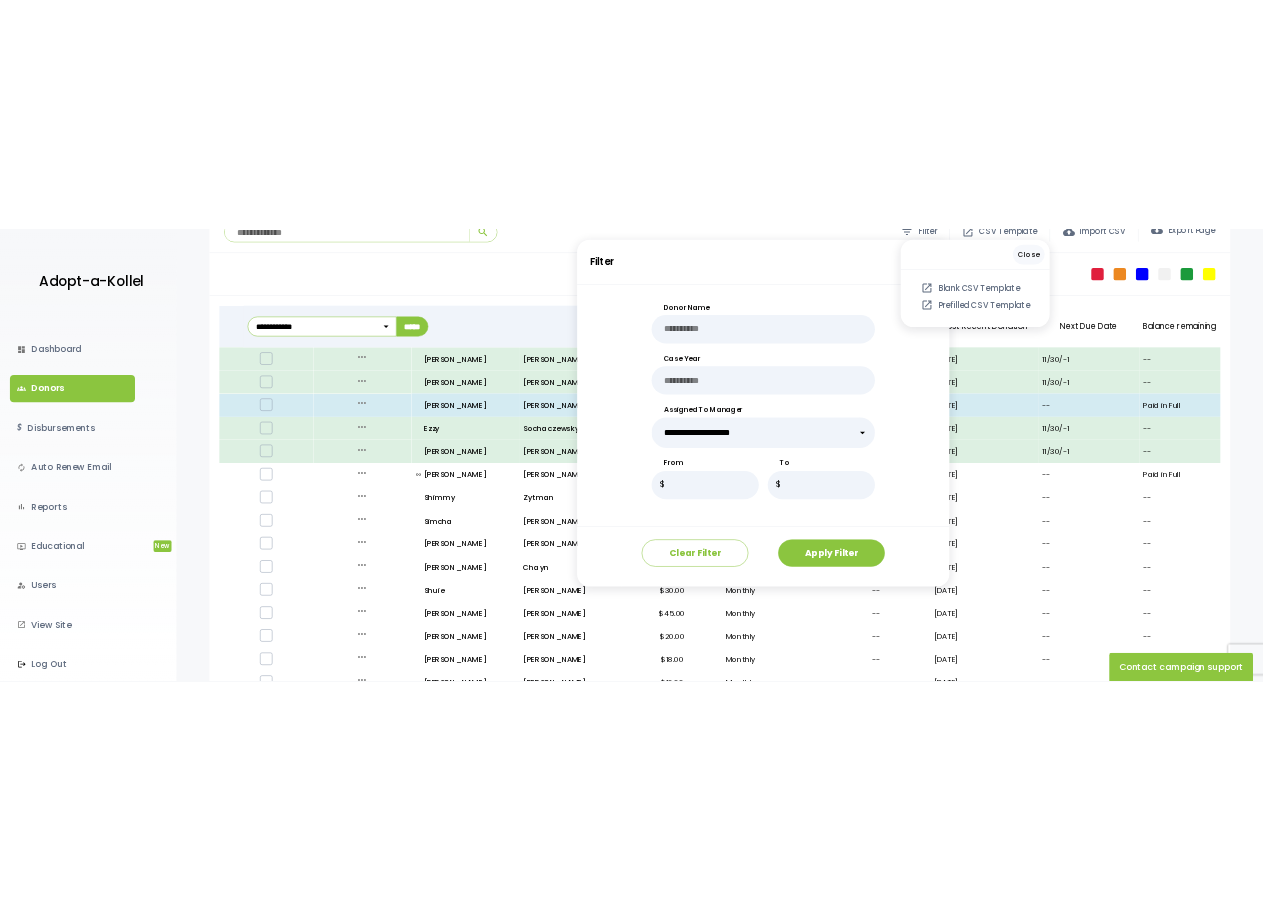 scroll, scrollTop: 0, scrollLeft: 0, axis: both 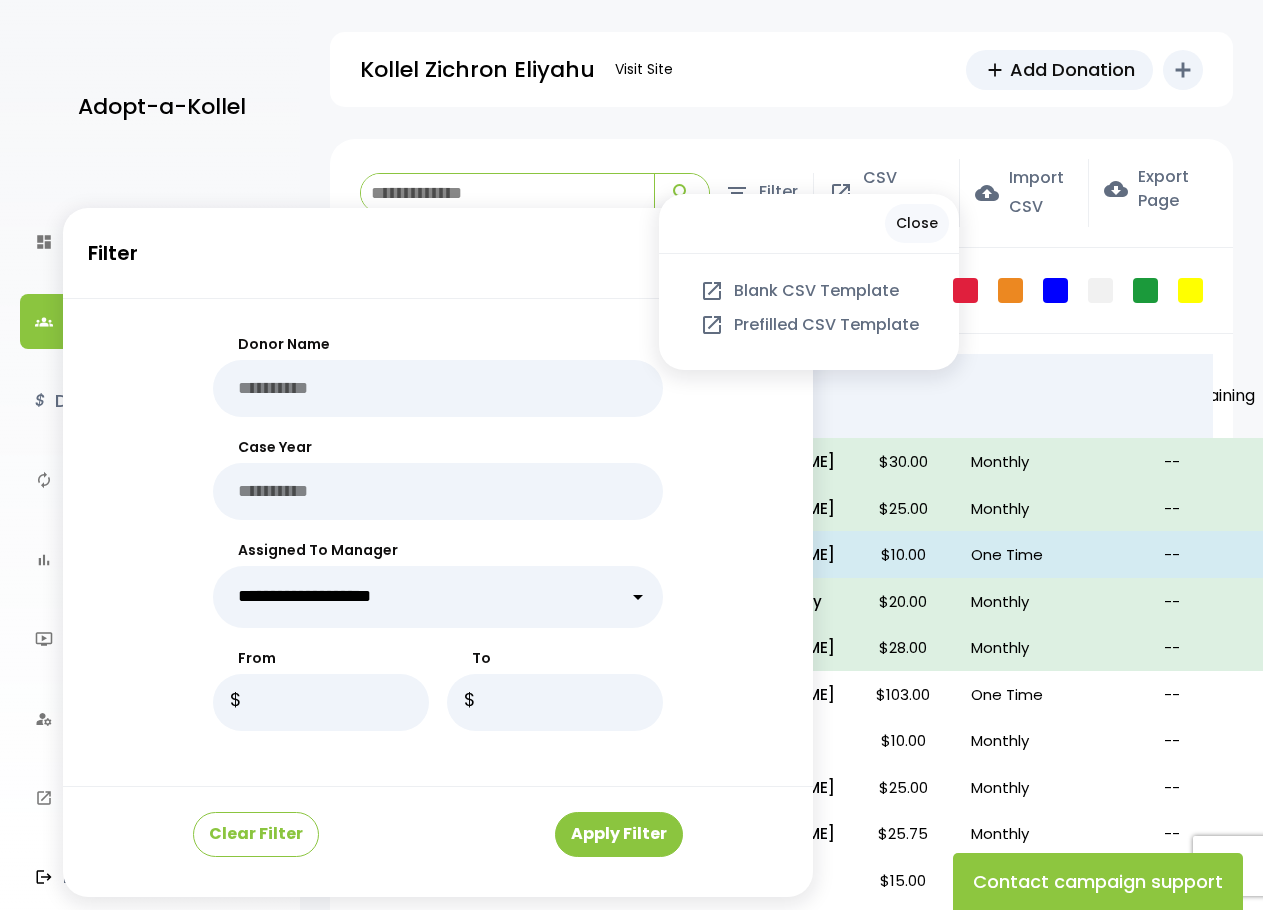 click on "**********" at bounding box center [806, 396] 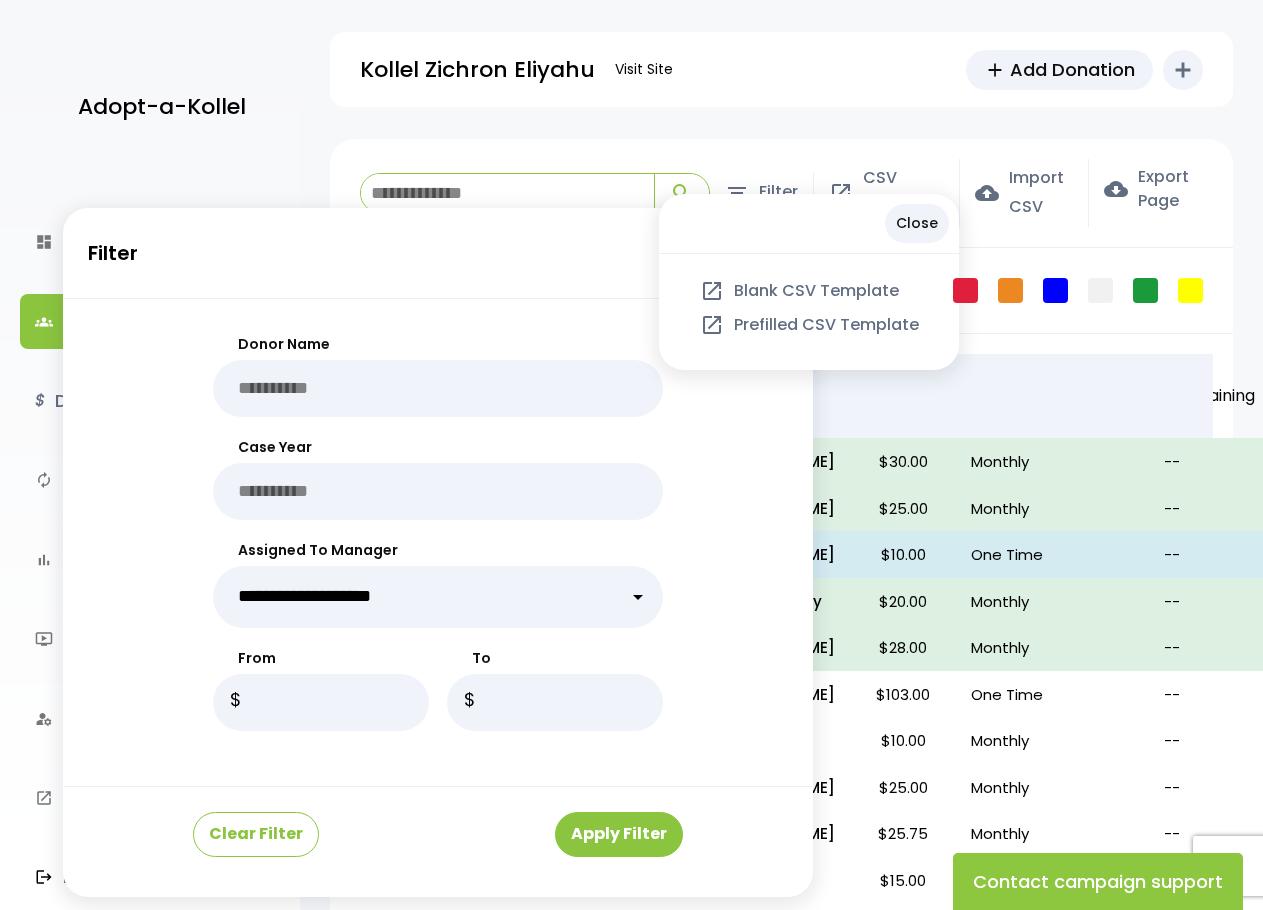 click on "Close" at bounding box center (917, 223) 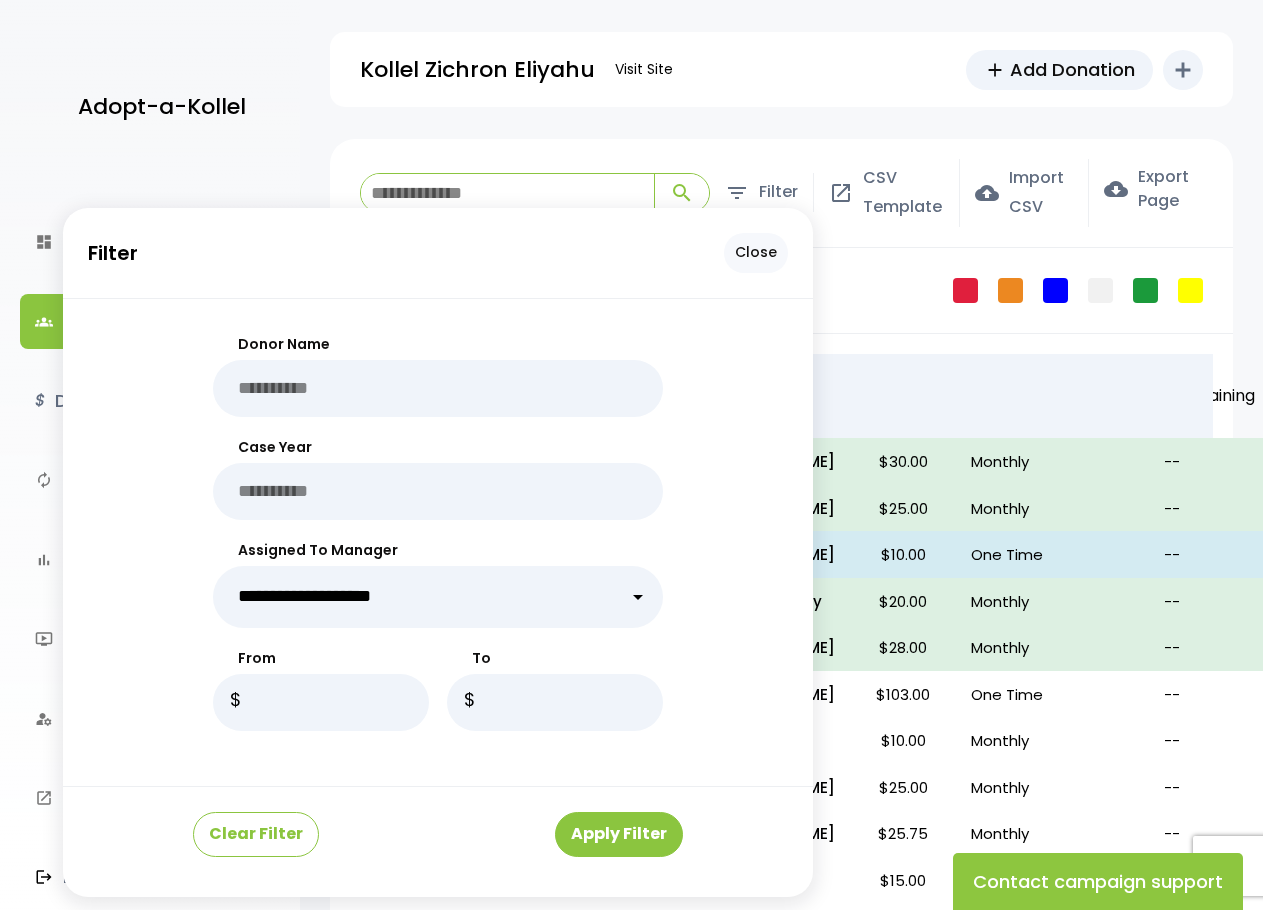 click on "Close" at bounding box center [756, 252] 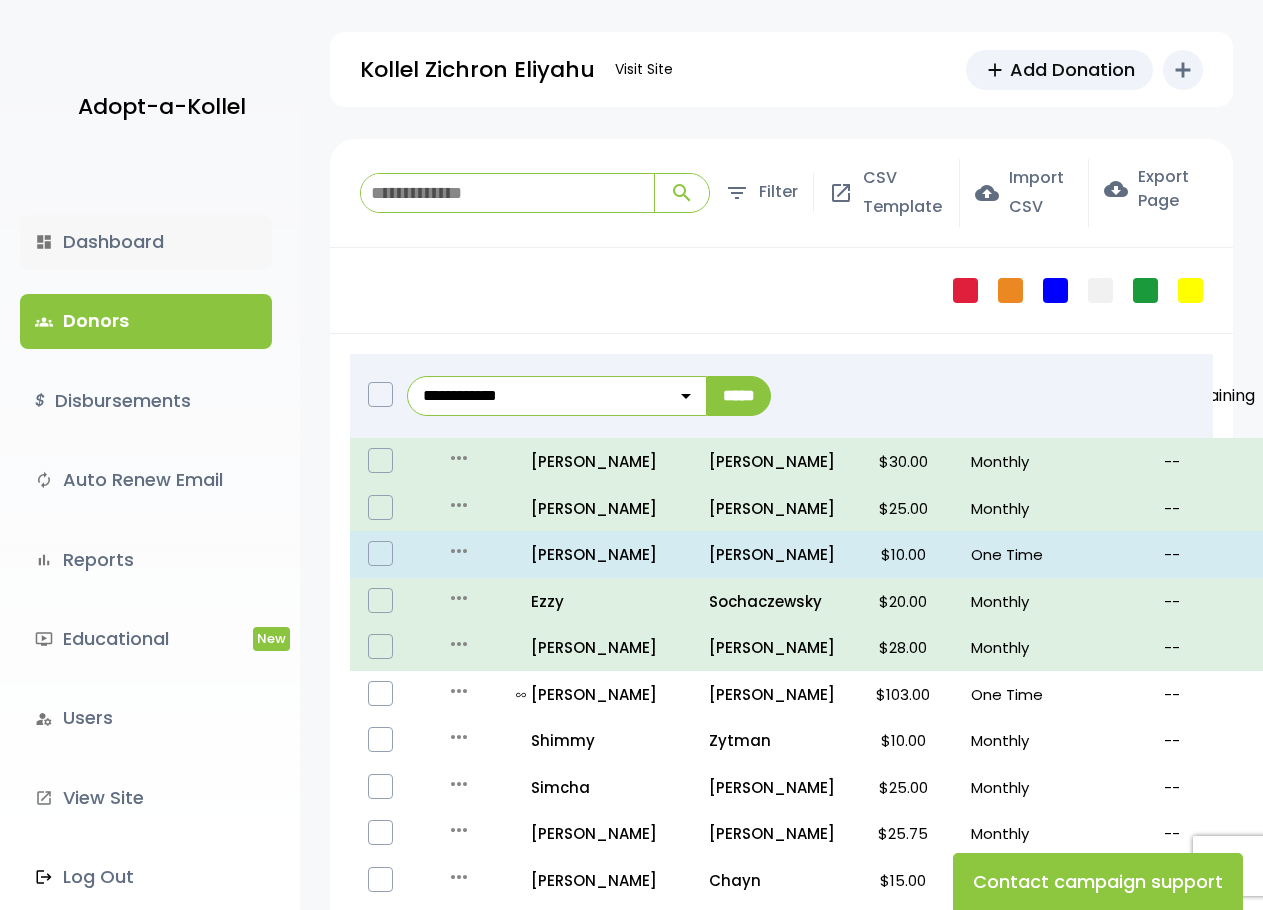 click on "dashboard Dashboard" at bounding box center (146, 242) 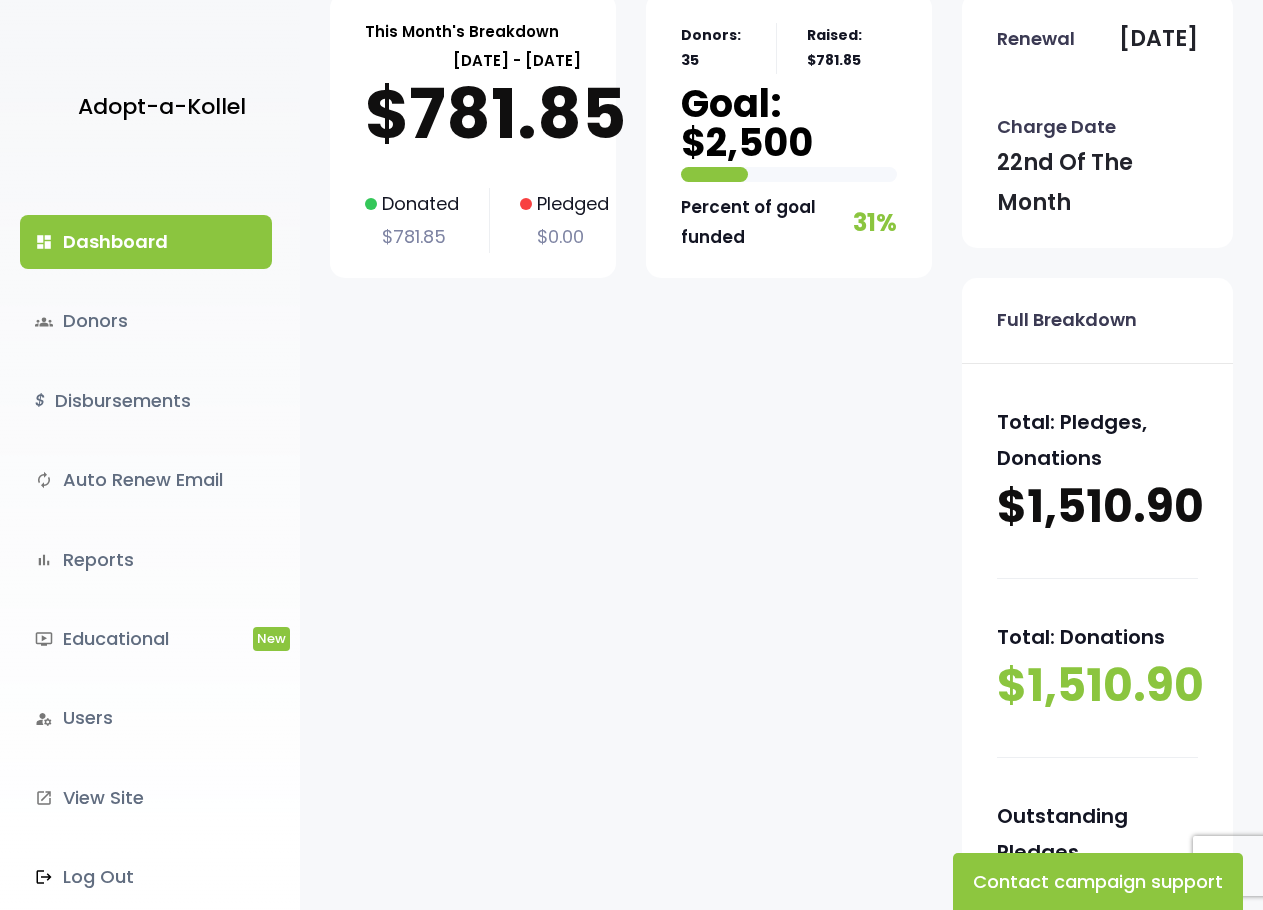 scroll, scrollTop: 0, scrollLeft: 0, axis: both 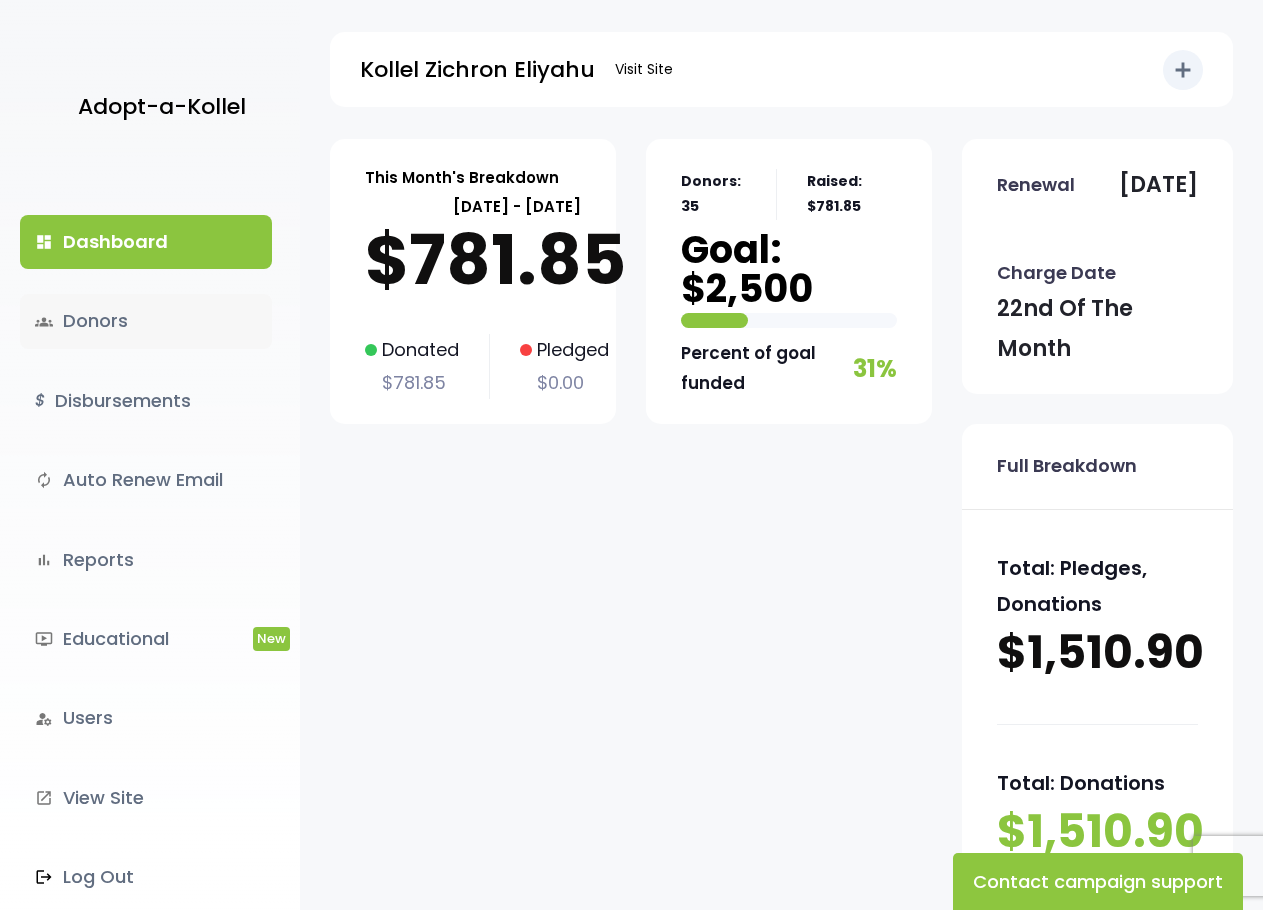 click on "groups Donors" at bounding box center [146, 321] 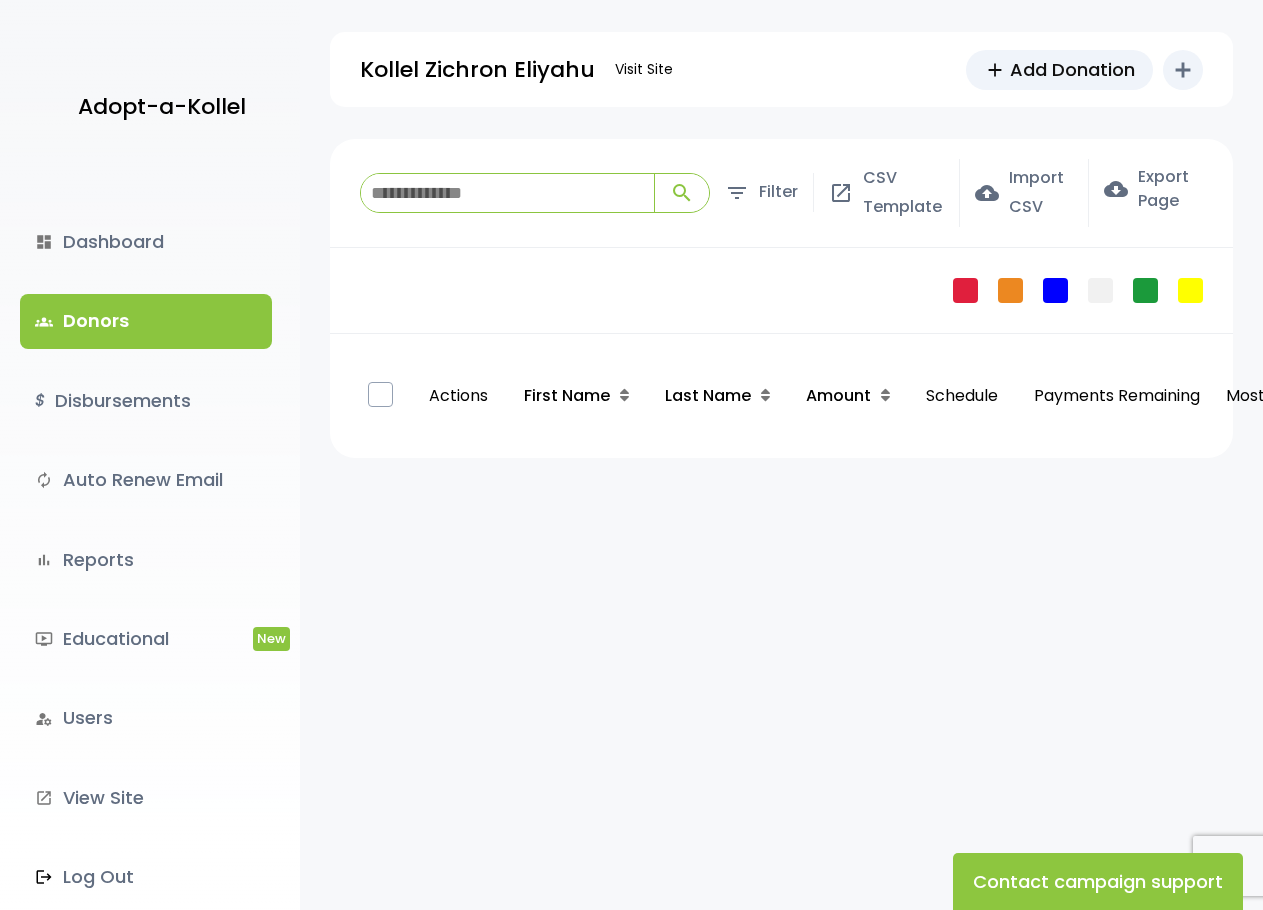 scroll, scrollTop: 0, scrollLeft: 0, axis: both 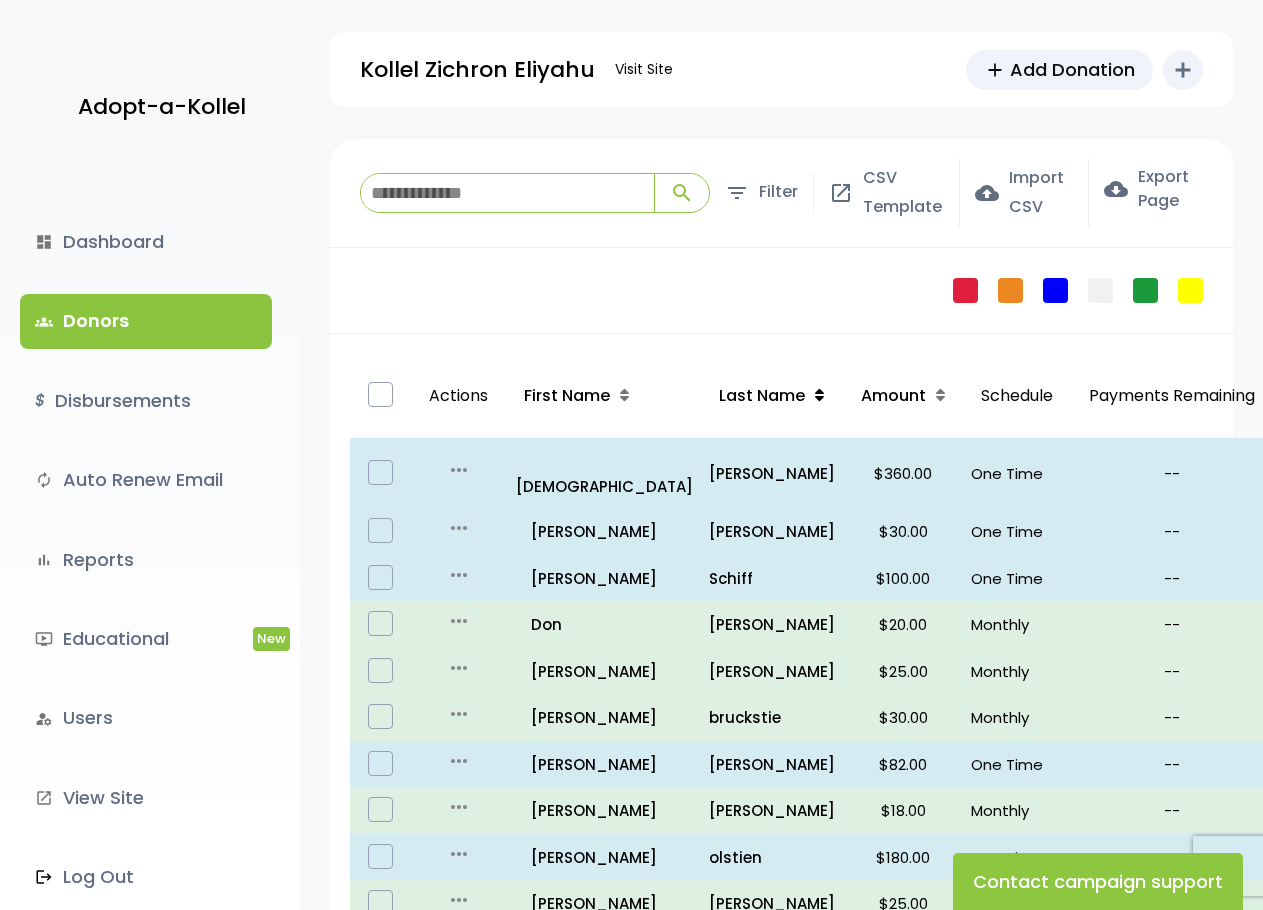 click at bounding box center [819, 395] 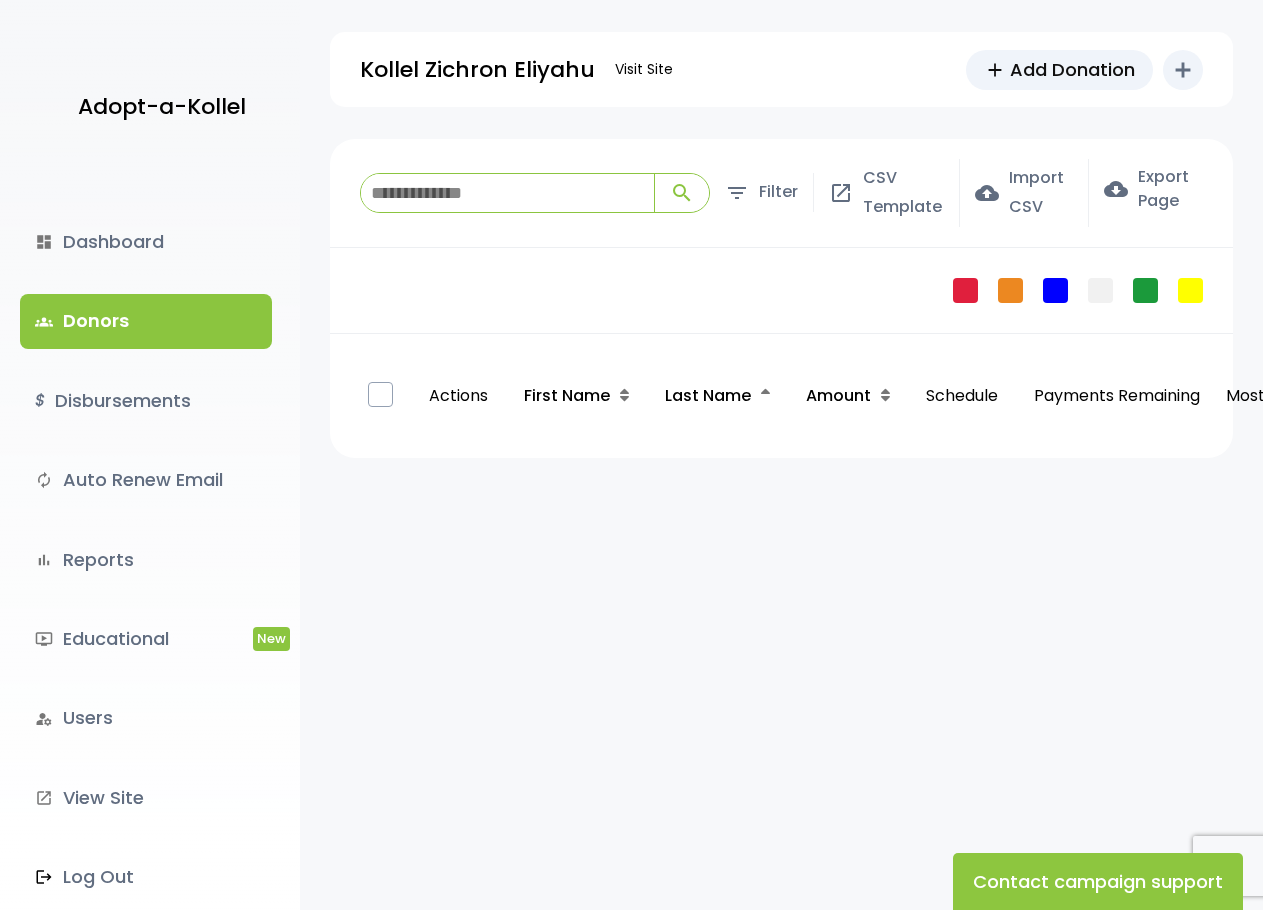 scroll, scrollTop: 0, scrollLeft: 0, axis: both 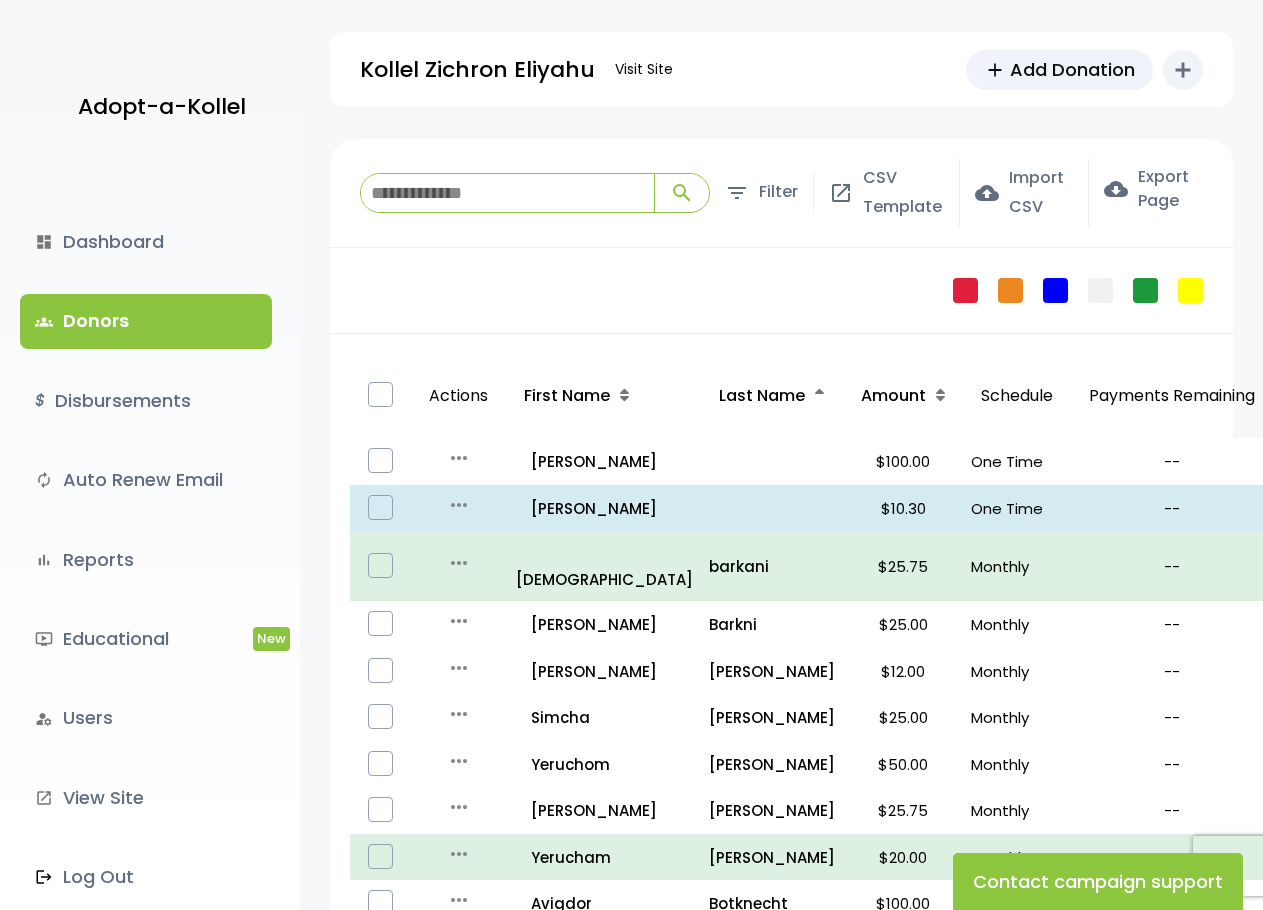 click at bounding box center (819, 395) 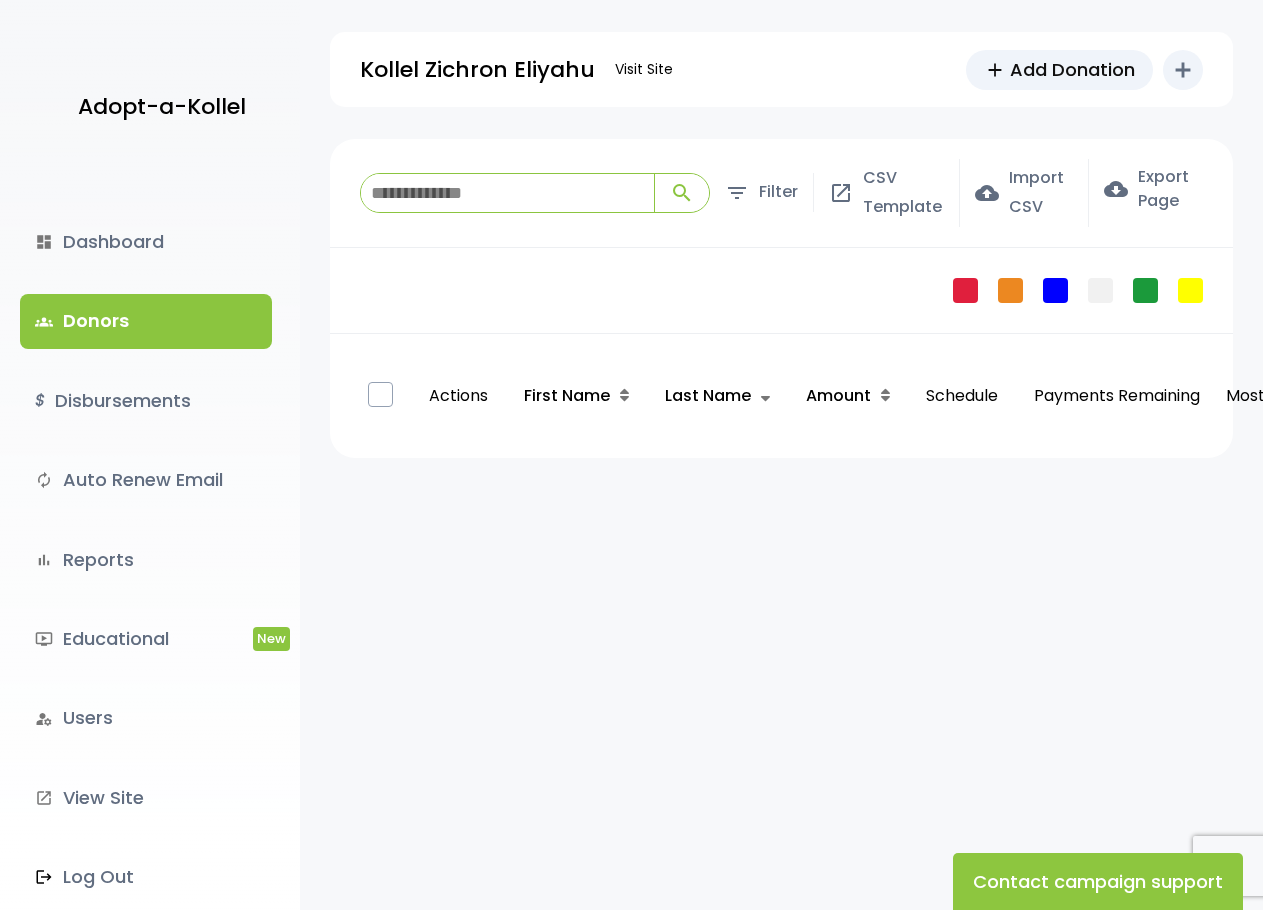 scroll, scrollTop: 0, scrollLeft: 0, axis: both 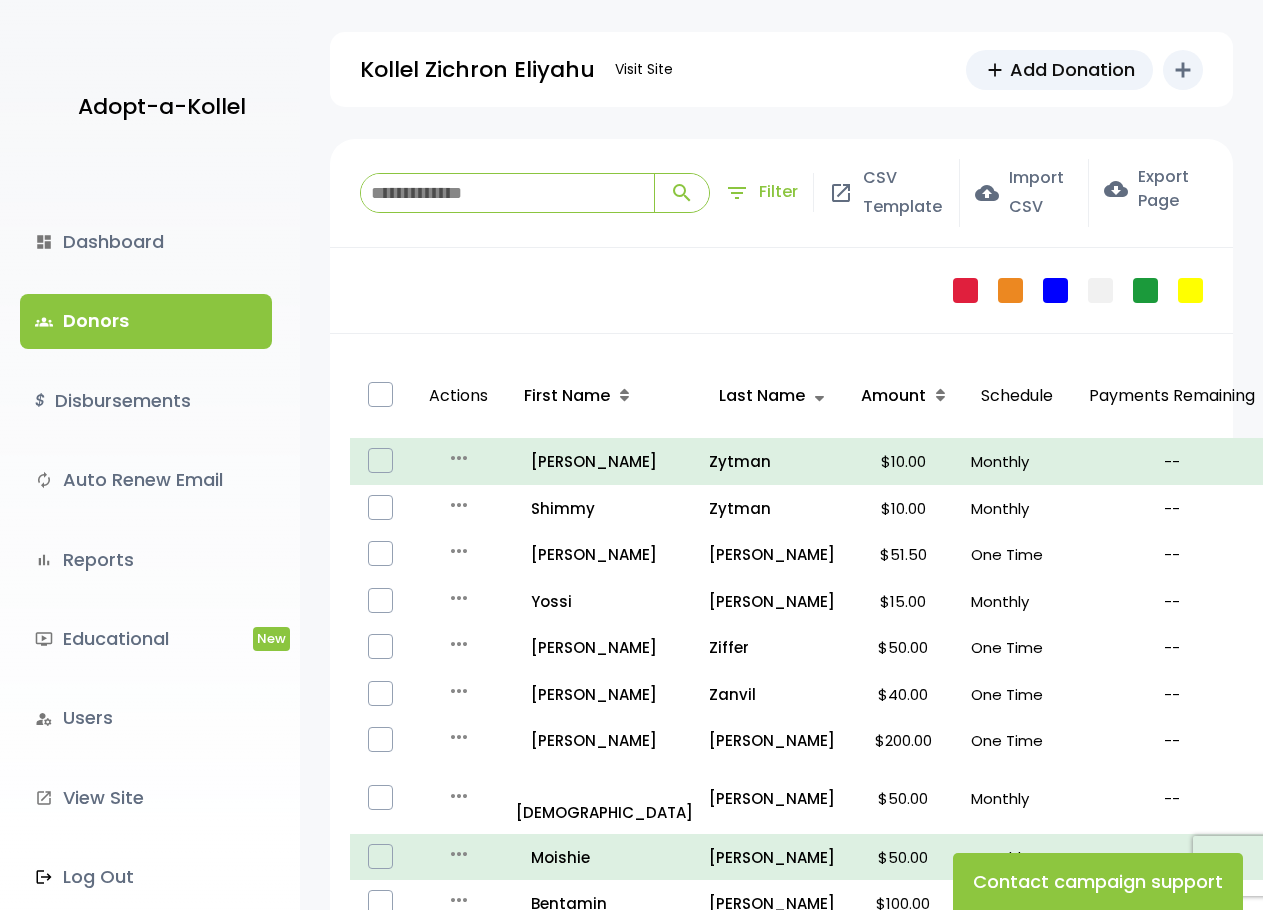 click on "filter_list" at bounding box center [737, 193] 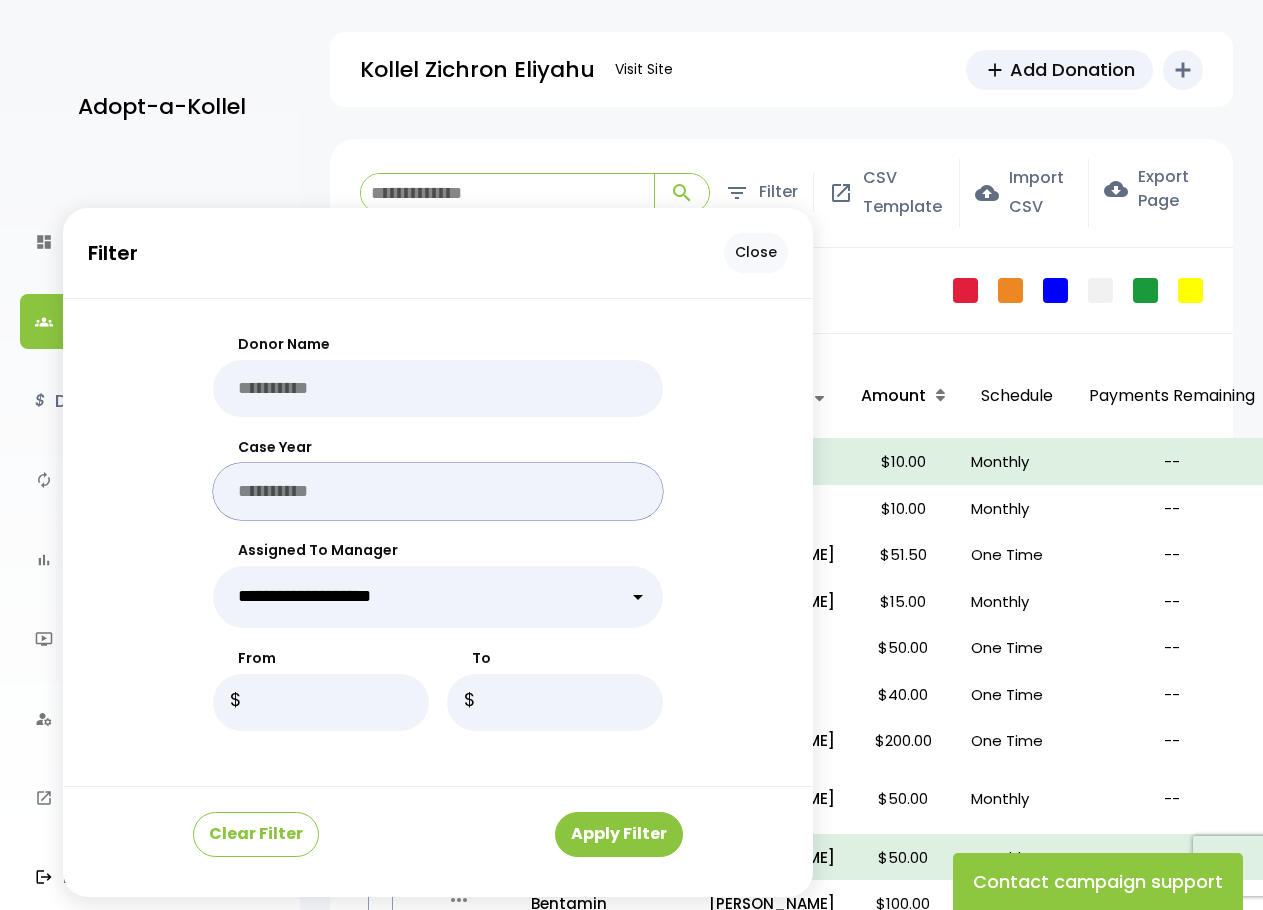 click on "*" at bounding box center [438, 491] 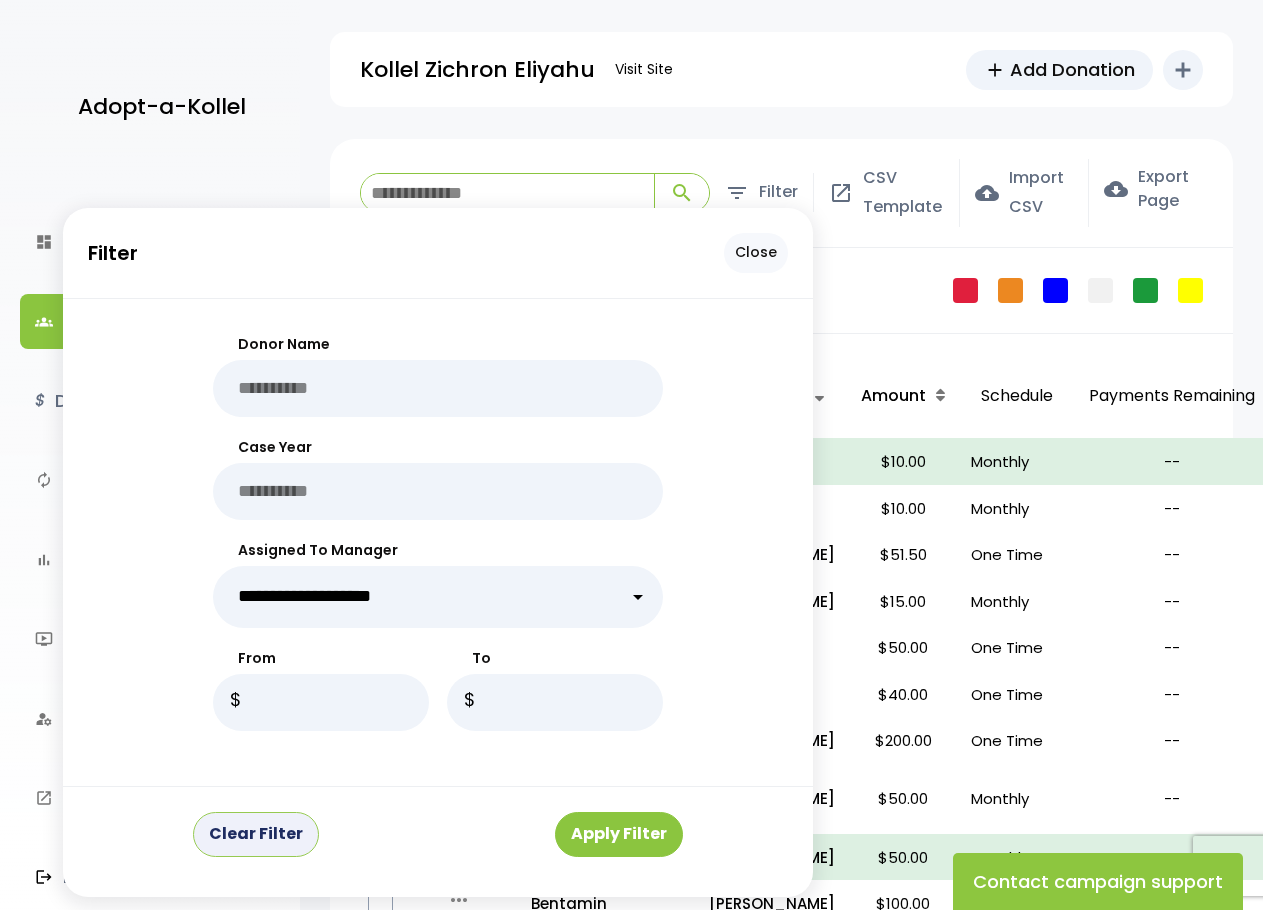 click on "Clear Filter" at bounding box center [256, 834] 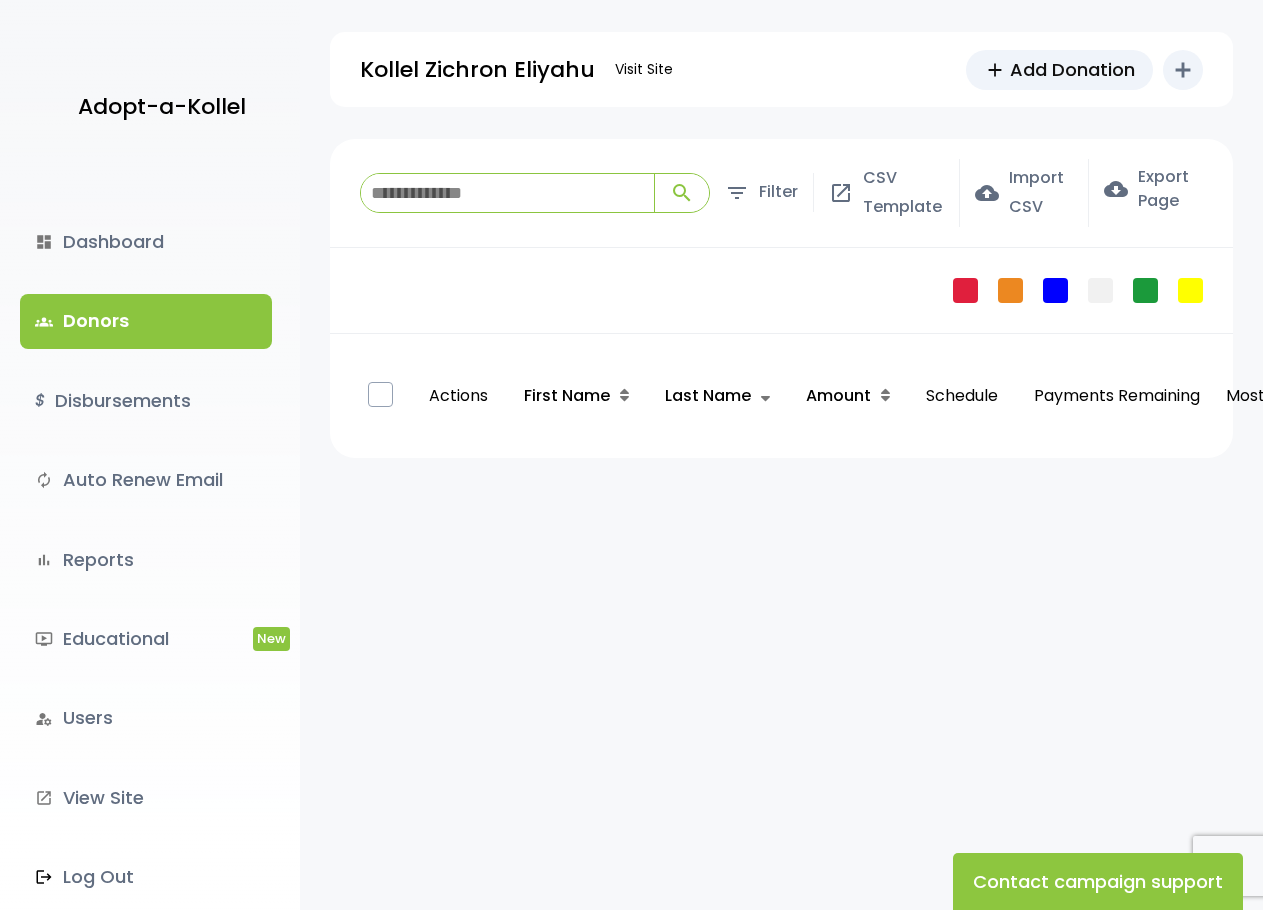 scroll, scrollTop: 0, scrollLeft: 0, axis: both 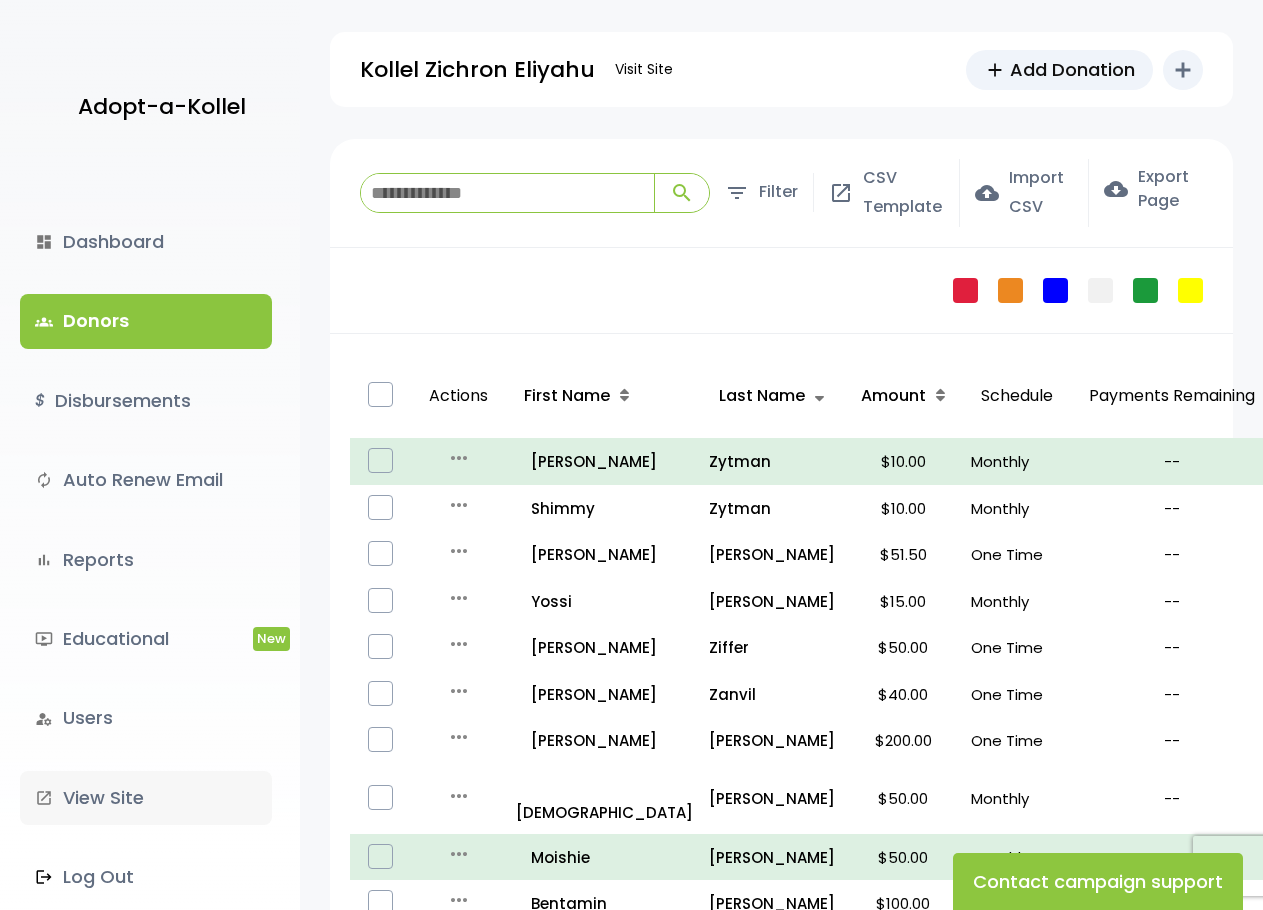 click on "launch View Site" at bounding box center [146, 798] 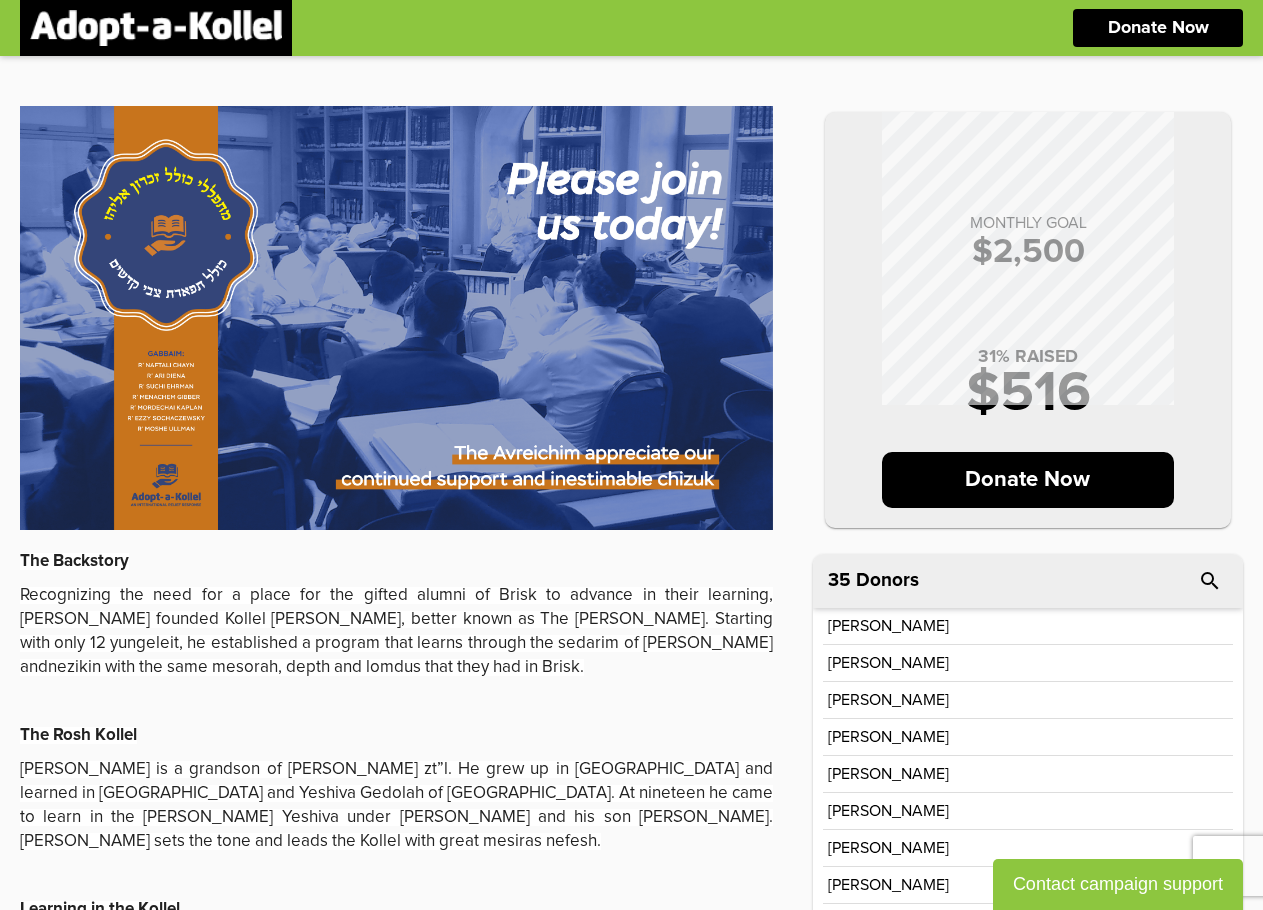 scroll, scrollTop: 300, scrollLeft: 0, axis: vertical 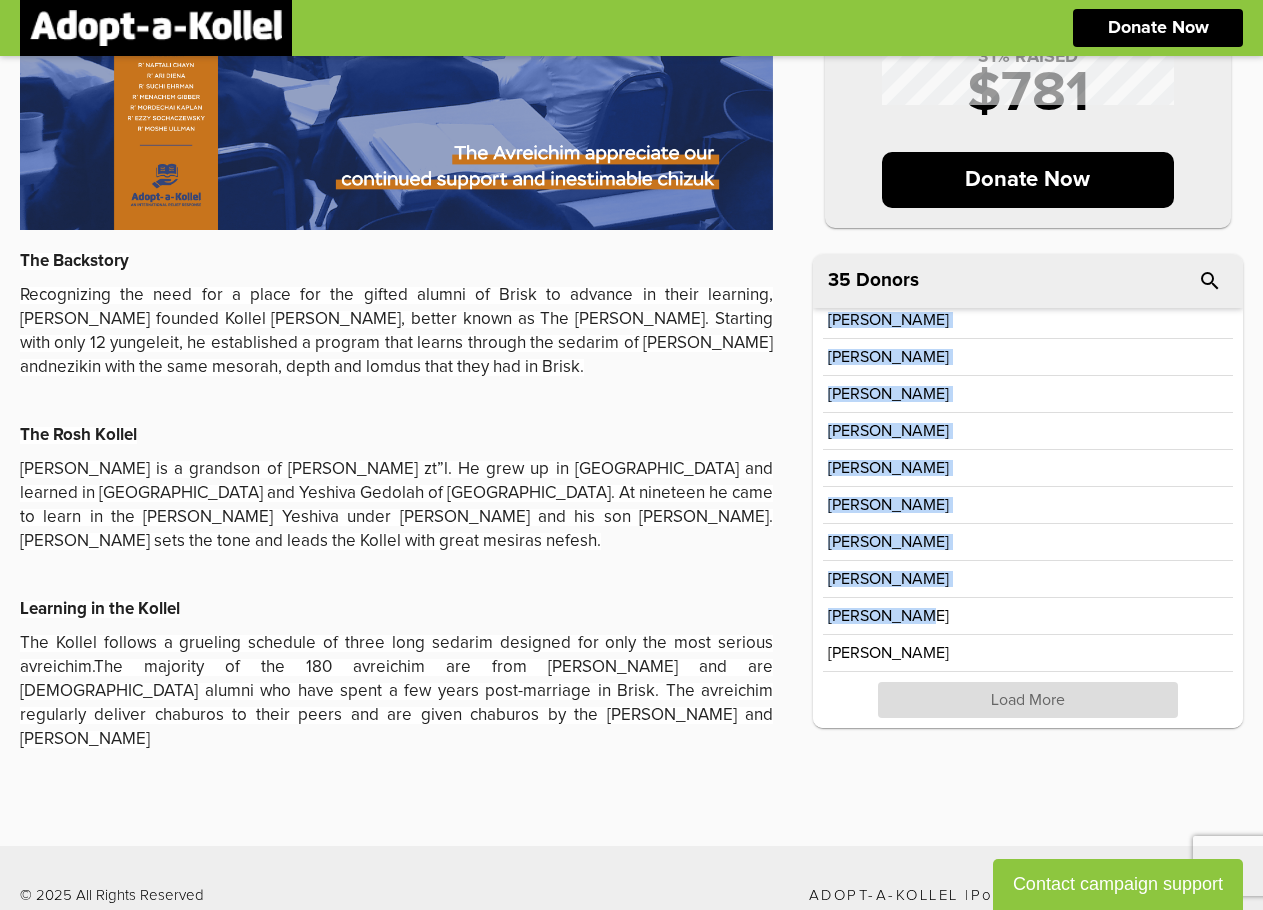 drag, startPoint x: 828, startPoint y: 324, endPoint x: 943, endPoint y: 654, distance: 349.46387 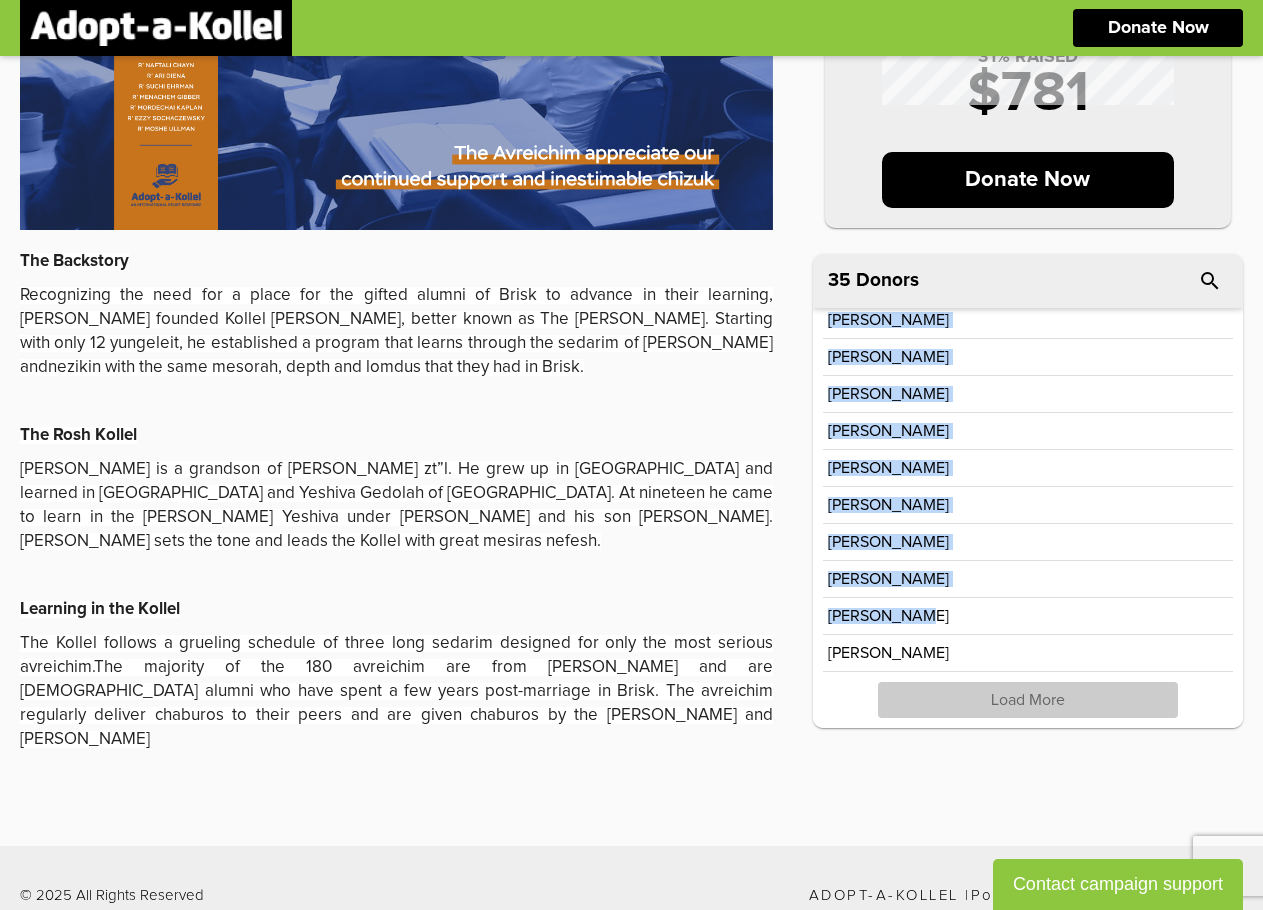 click on "Load More" at bounding box center [1028, 700] 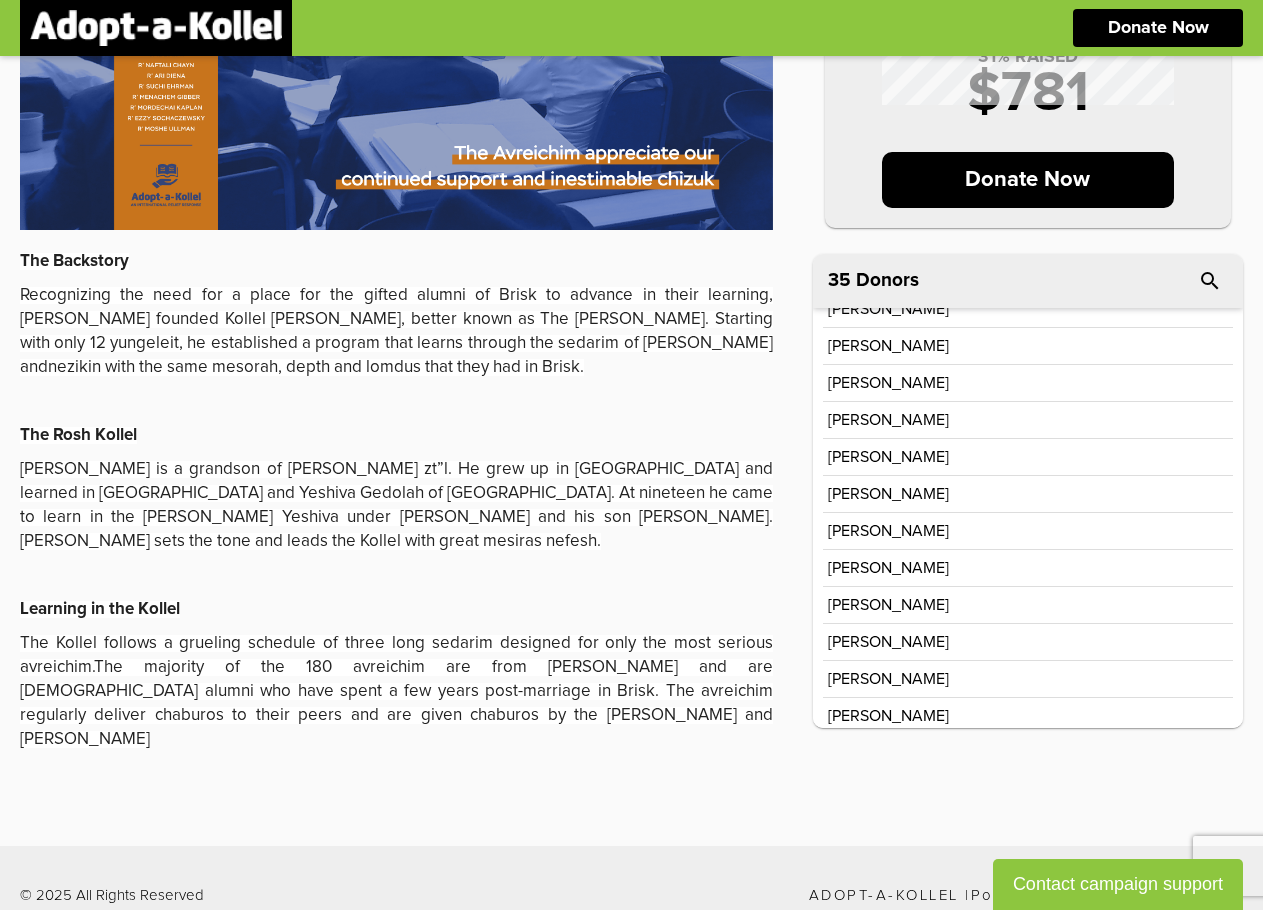 scroll, scrollTop: 0, scrollLeft: 0, axis: both 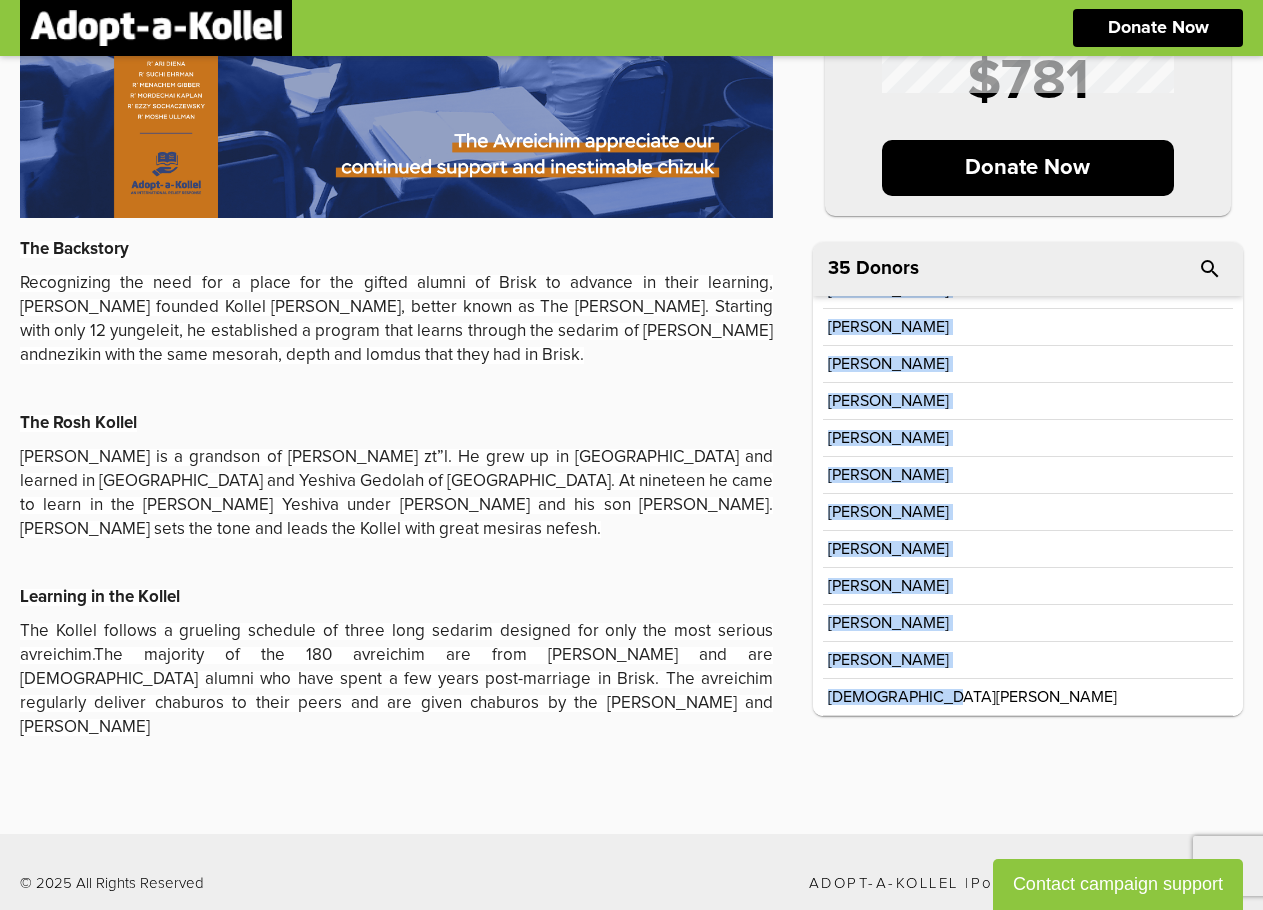 drag, startPoint x: 828, startPoint y: 623, endPoint x: 961, endPoint y: 705, distance: 156.2466 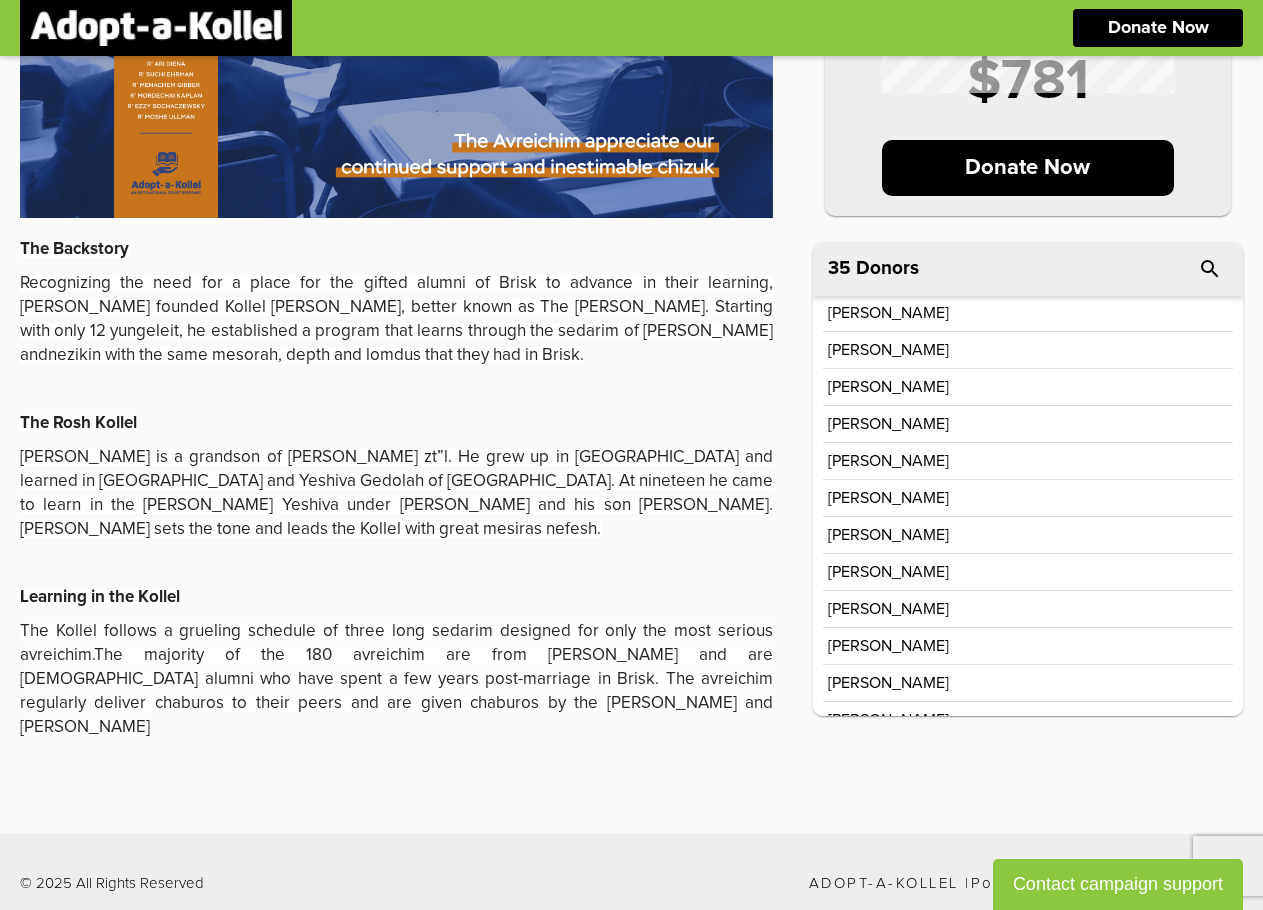 scroll, scrollTop: 0, scrollLeft: 0, axis: both 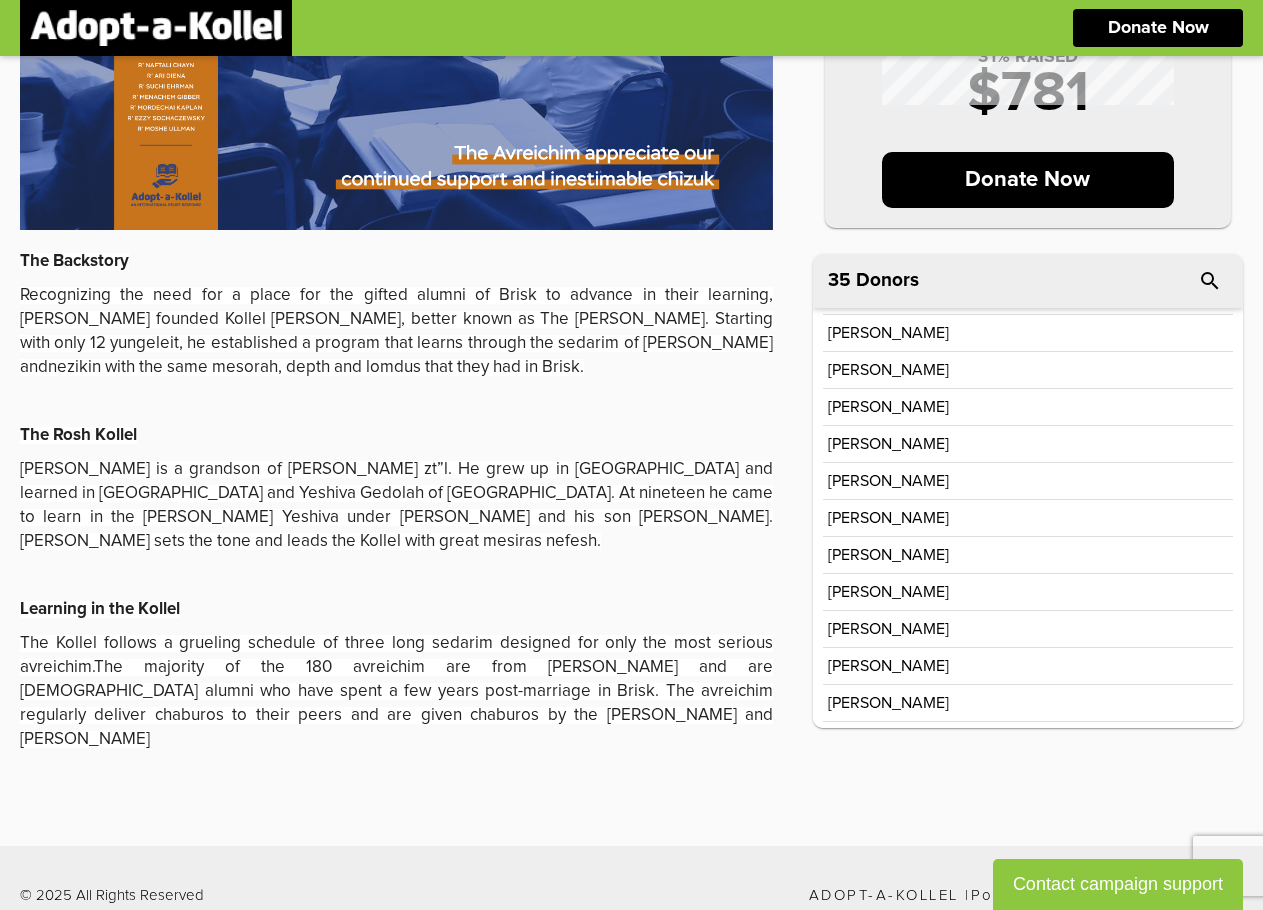 click on "MONTHLY GOAL
$ 2,500
31 % RAISED
$ 781
Donate Now
The Backstory Recognizing the need for a place for the gifted alumni of Brisk to advance in their learning, [PERSON_NAME] founded Kollel [PERSON_NAME], better known as The [PERSON_NAME]. Starting with only 12 yungeleit, he established a program that learns through the sedarim of [PERSON_NAME] andnezikin with the same mesorah, depth and lomdus that they had in Brisk. The Rosh Kollel Learning in the [GEOGRAPHIC_DATA]
Show More
MONTHLY GOAL
$ 2,500
31 $" at bounding box center [631, 301] 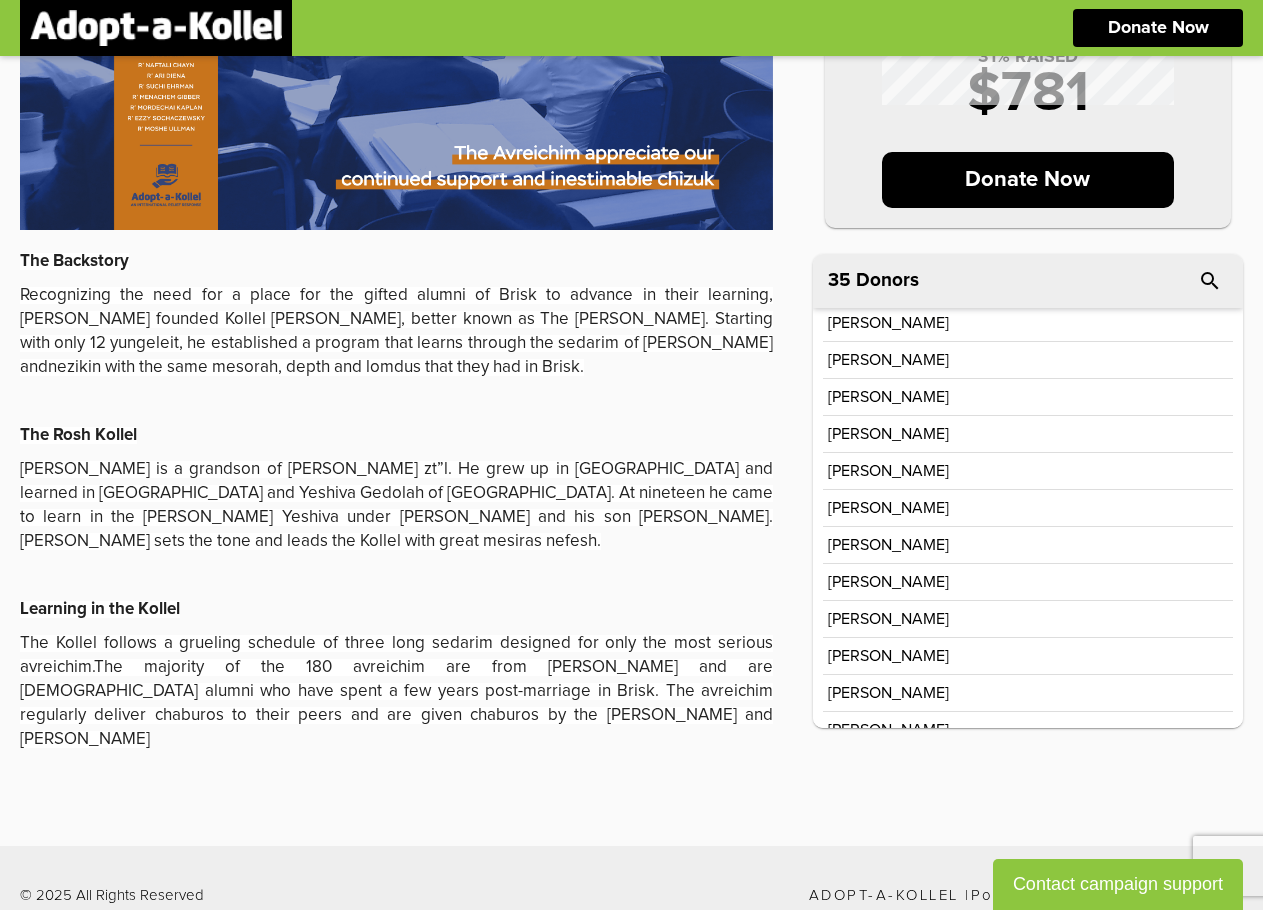 scroll, scrollTop: 12, scrollLeft: 0, axis: vertical 